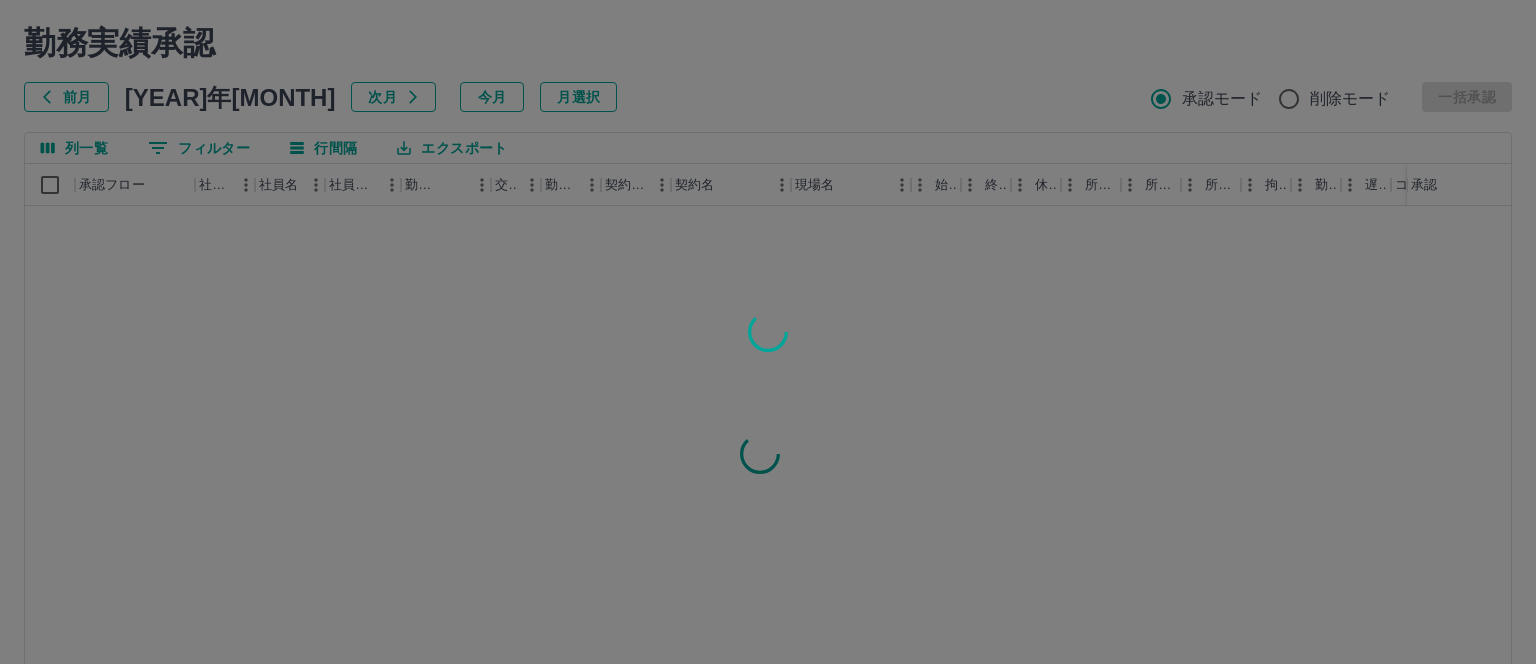 scroll, scrollTop: 0, scrollLeft: 0, axis: both 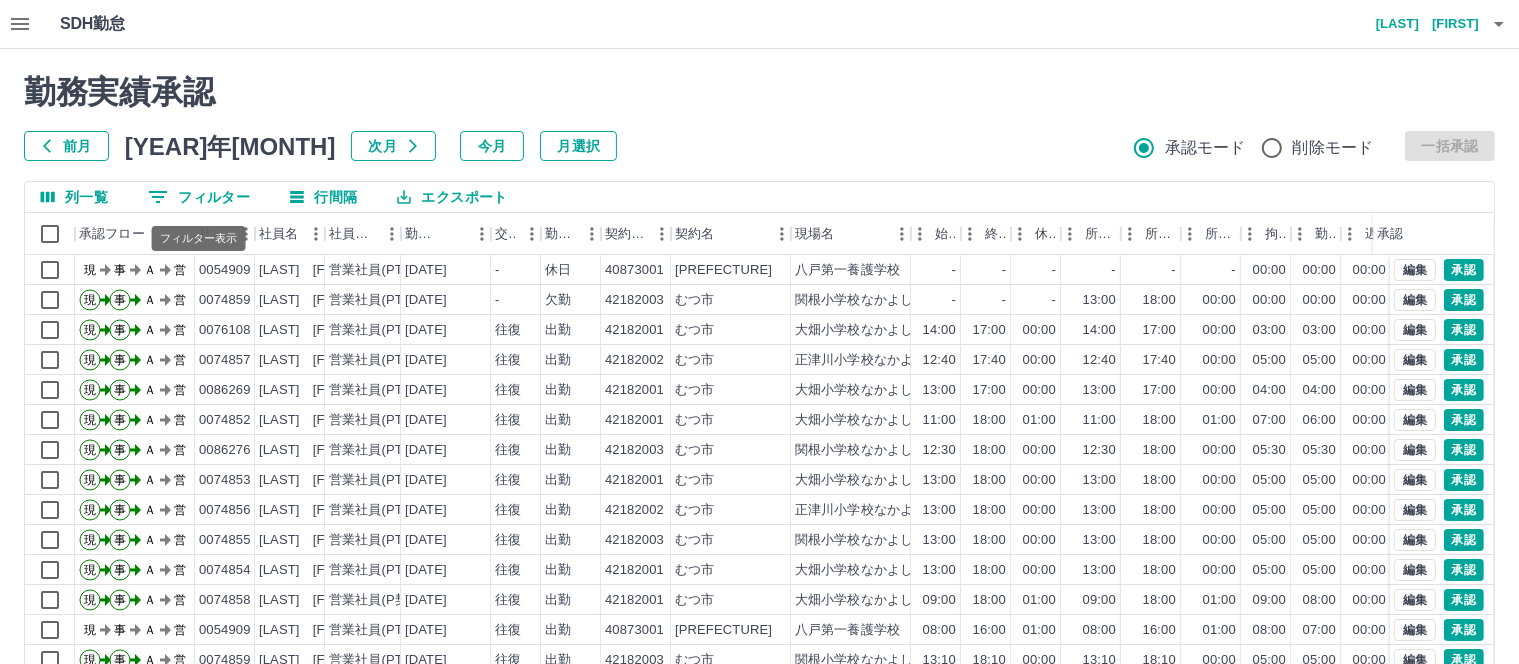 click on "0 フィルター" at bounding box center (199, 197) 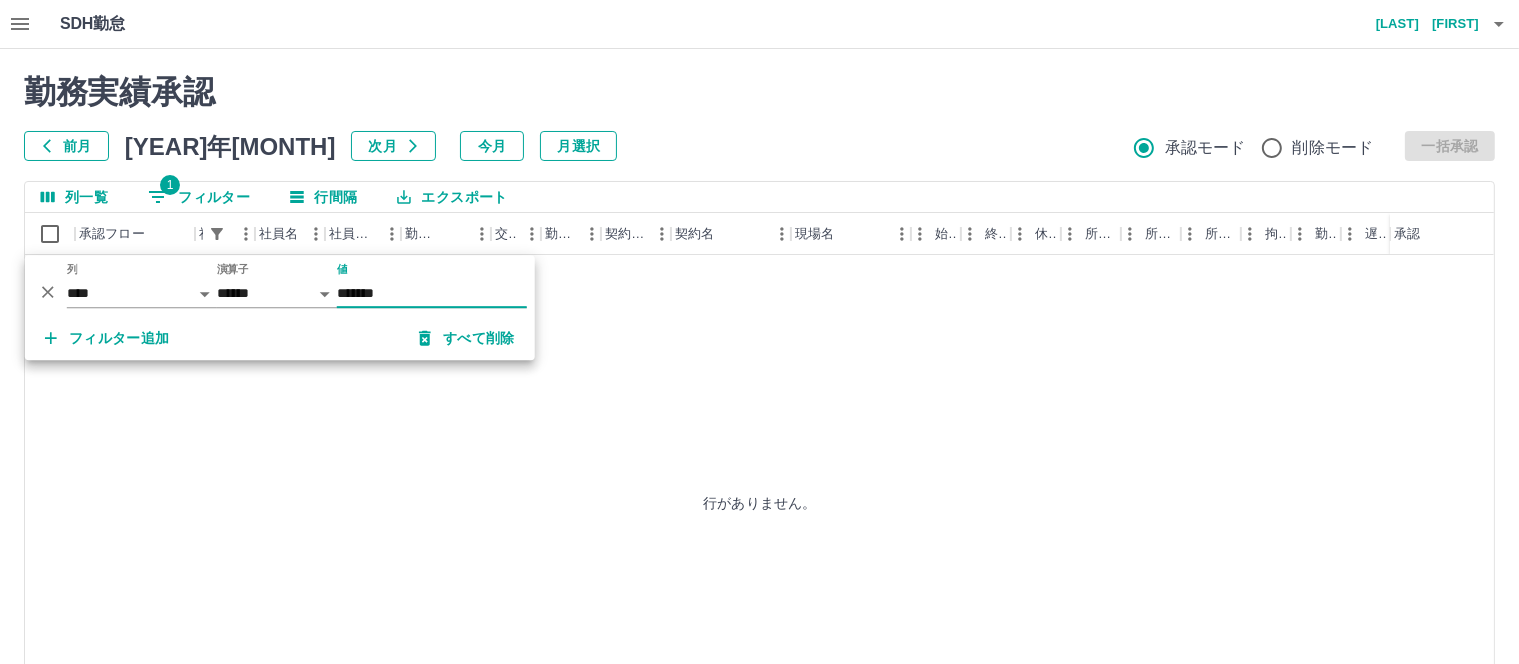 type on "*******" 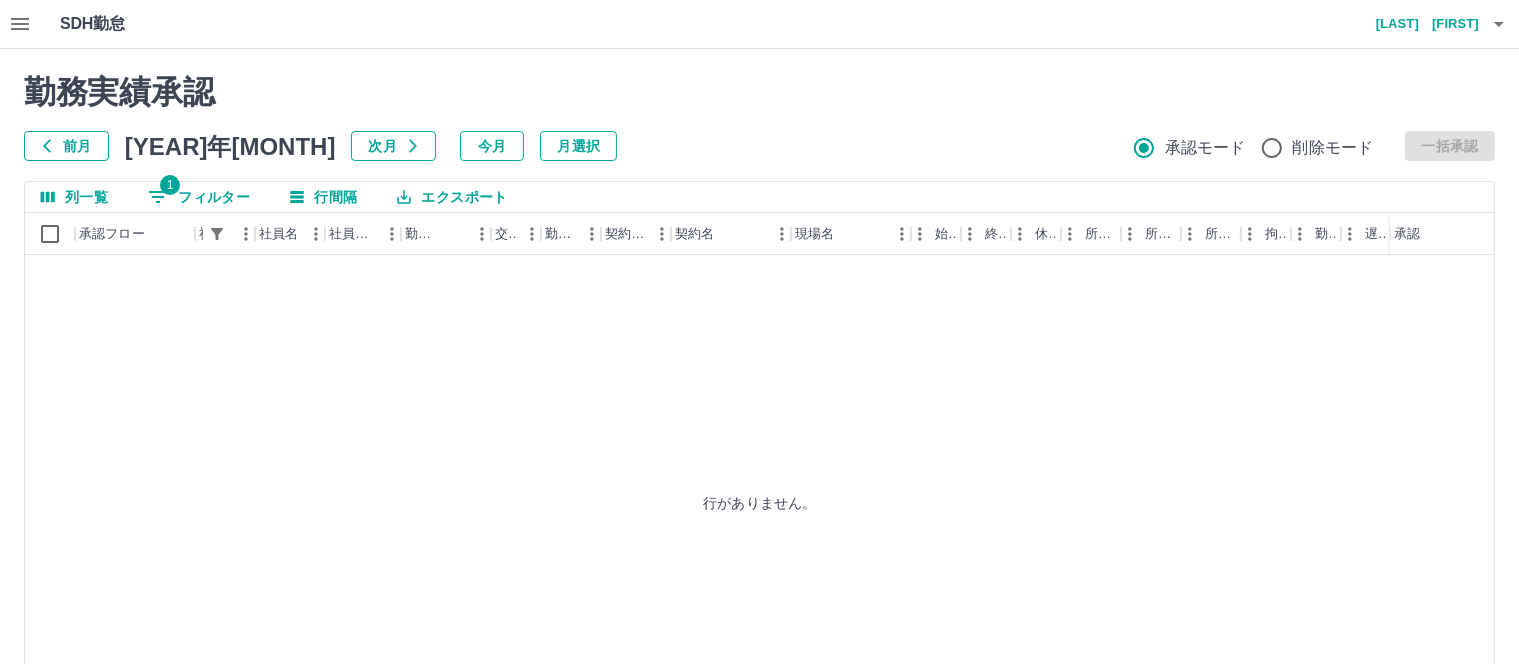click at bounding box center [1499, 24] 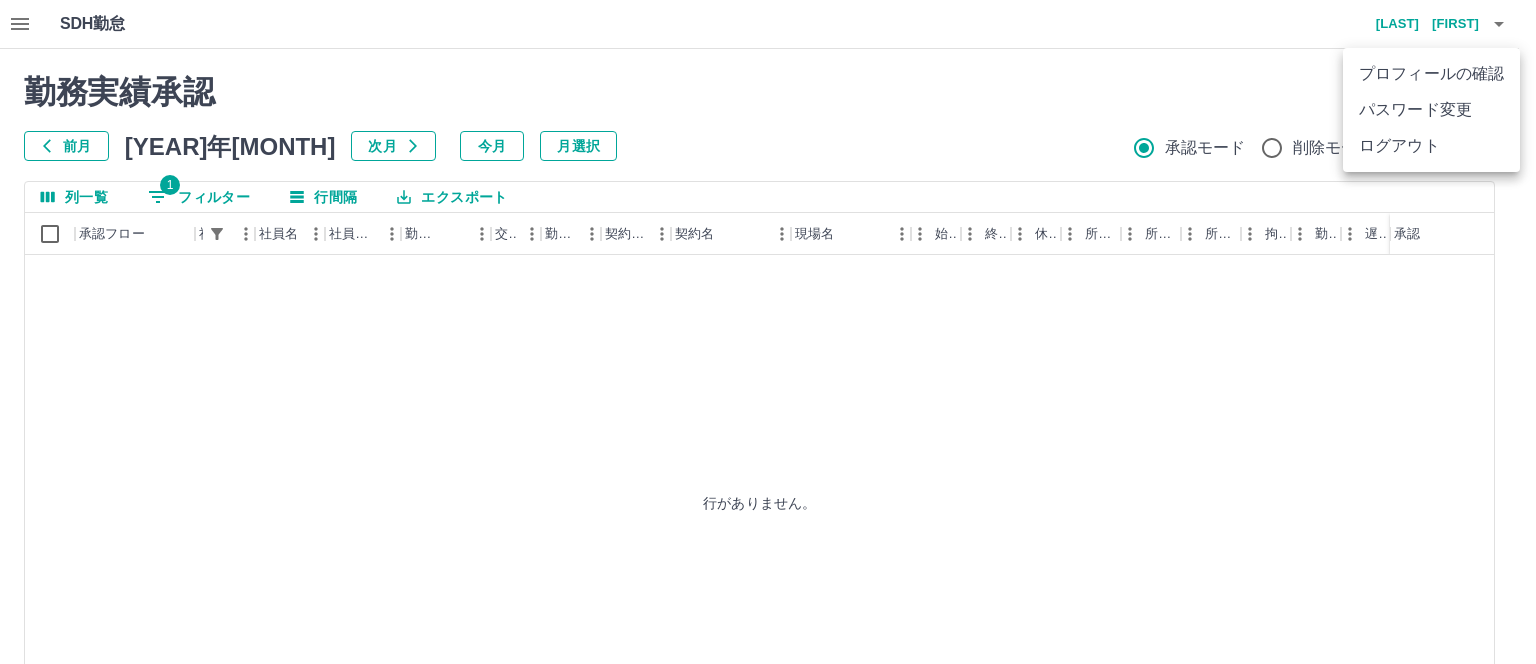 click on "ログアウト" at bounding box center [1431, 146] 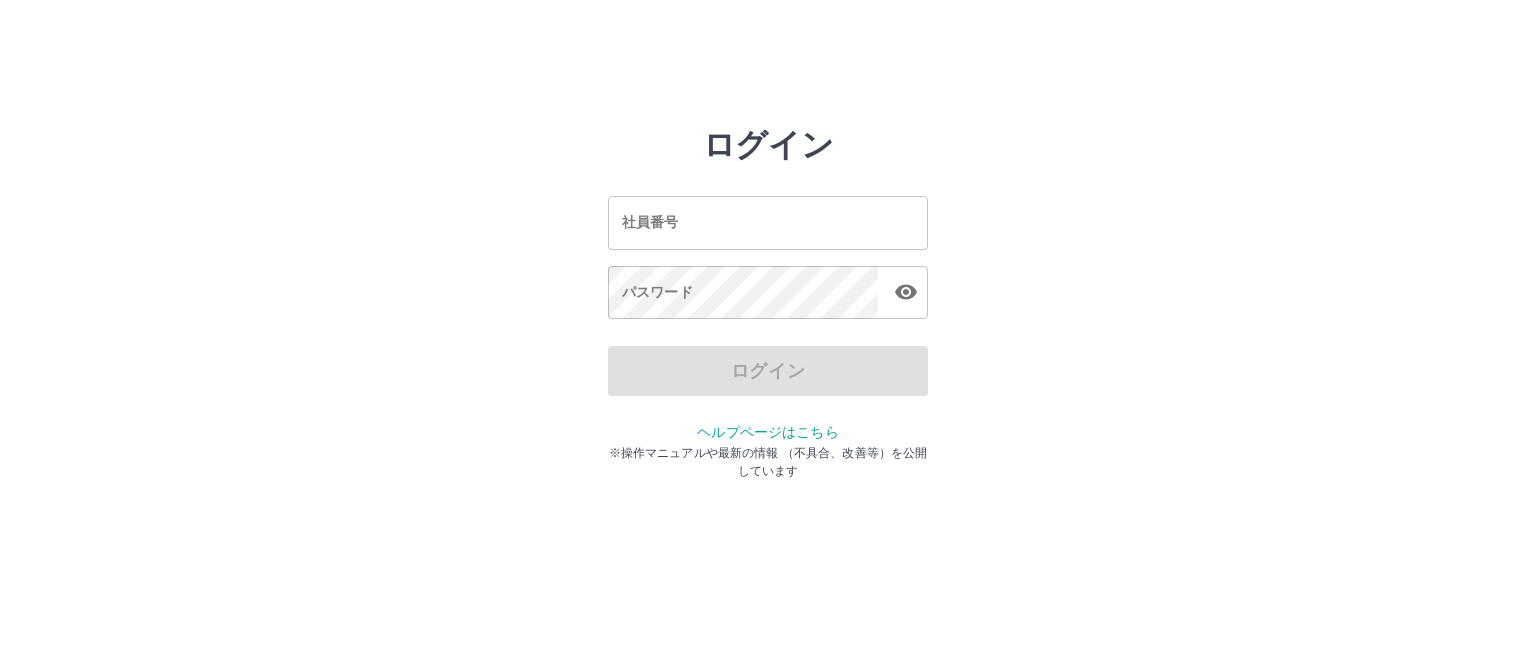 scroll, scrollTop: 0, scrollLeft: 0, axis: both 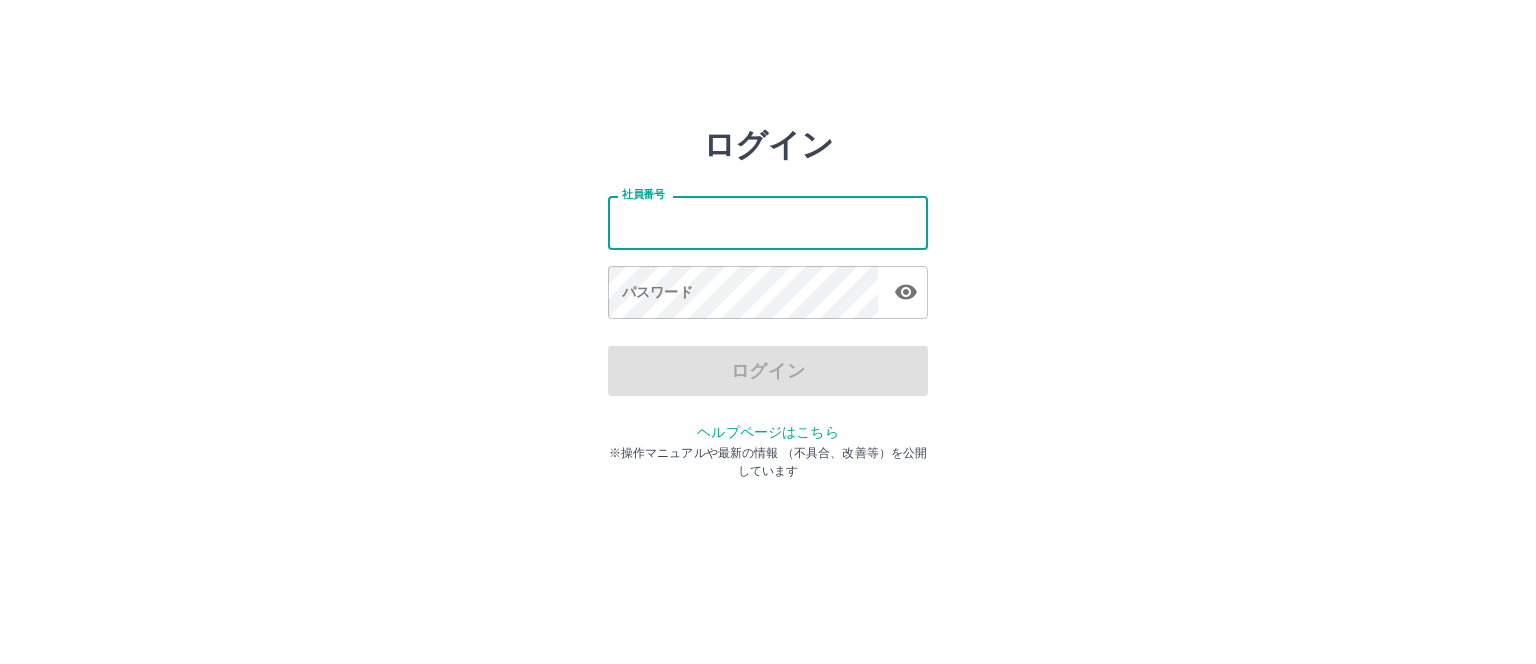 type on "*******" 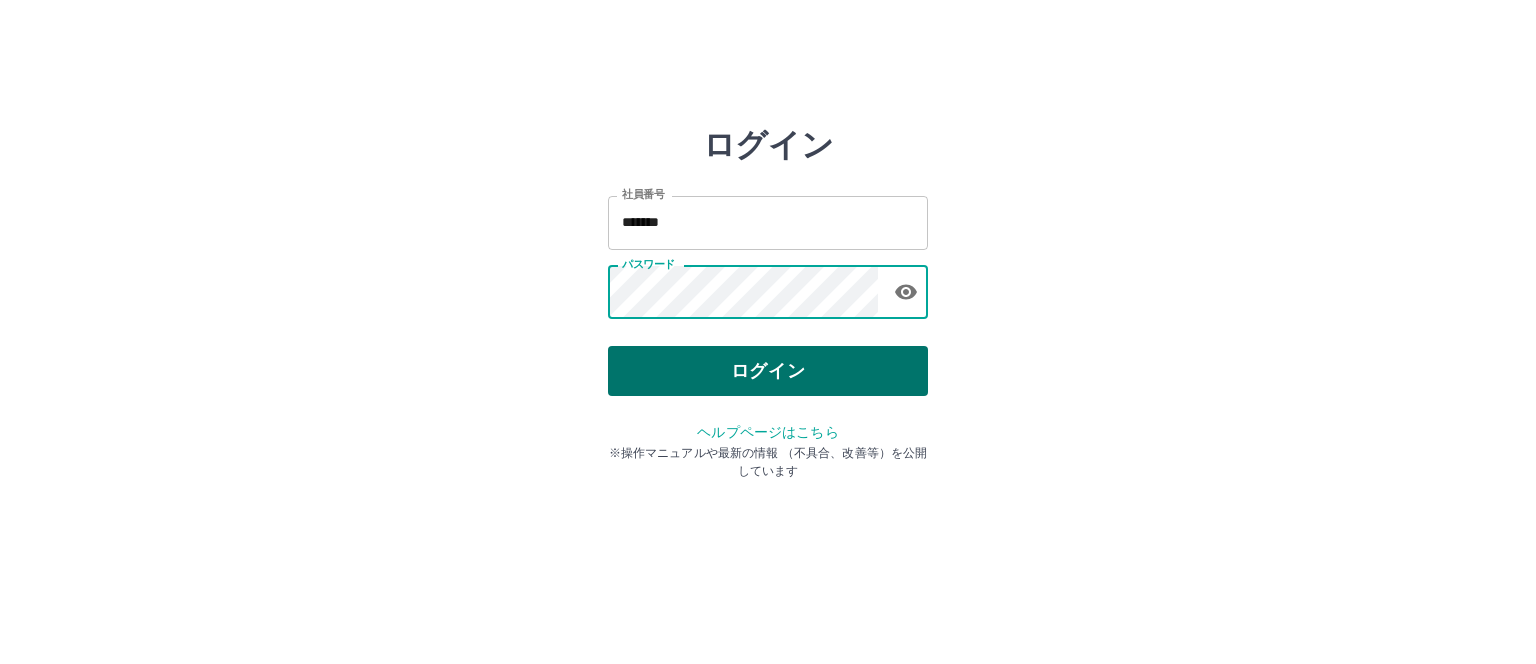 click on "ログイン" at bounding box center [768, 371] 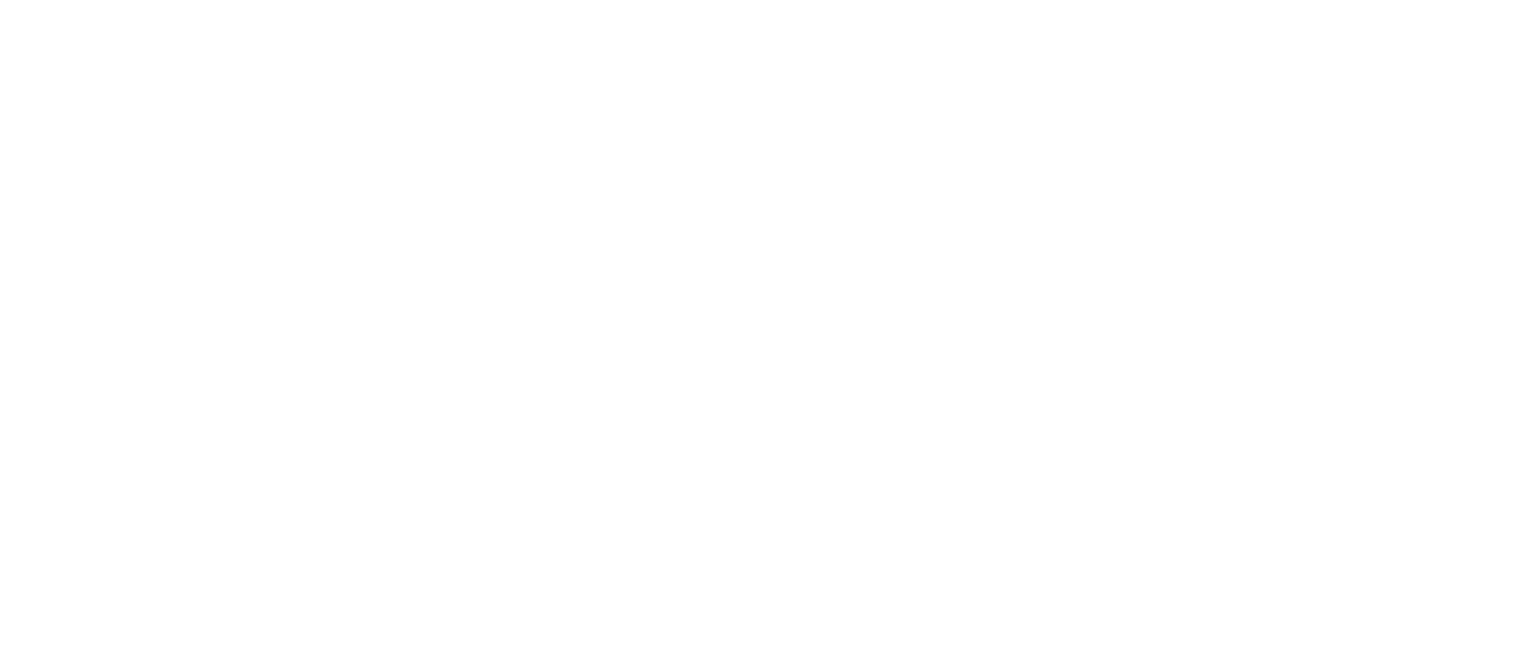 scroll, scrollTop: 0, scrollLeft: 0, axis: both 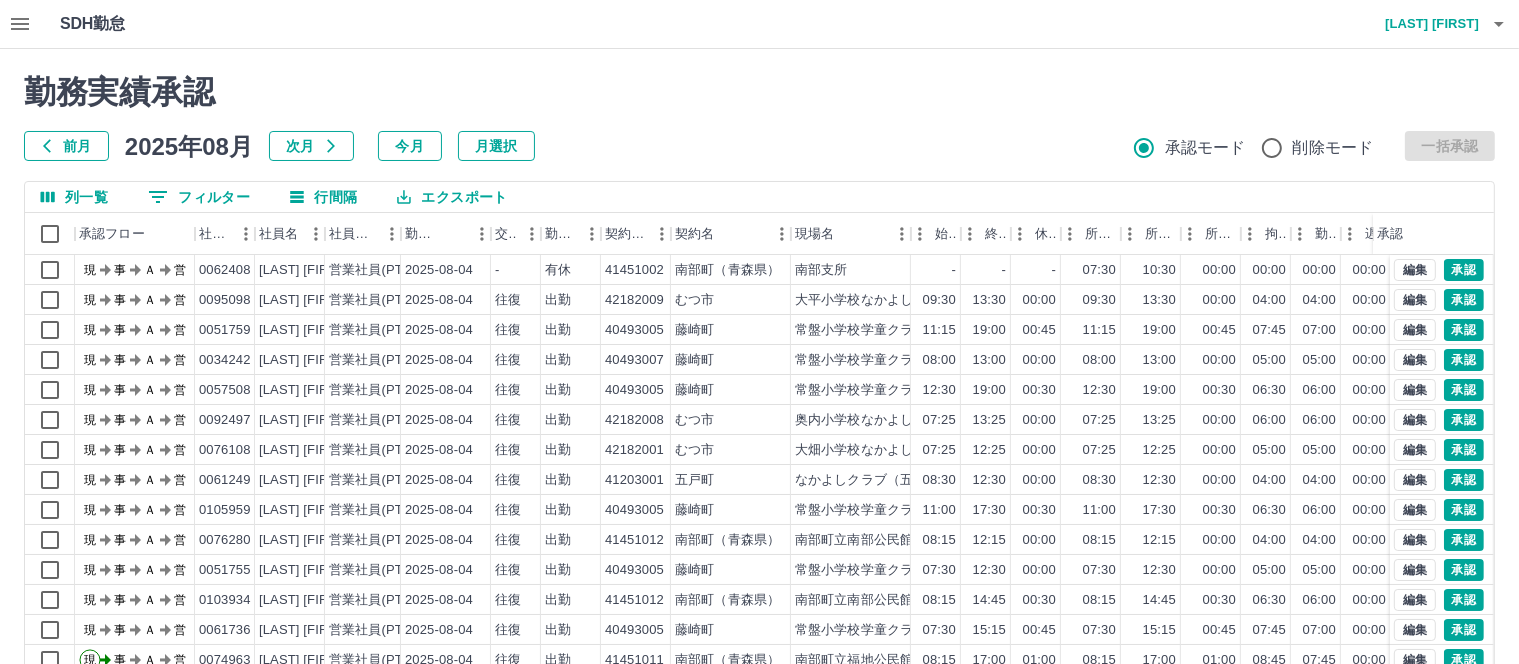 click on "0 フィルター" at bounding box center [199, 197] 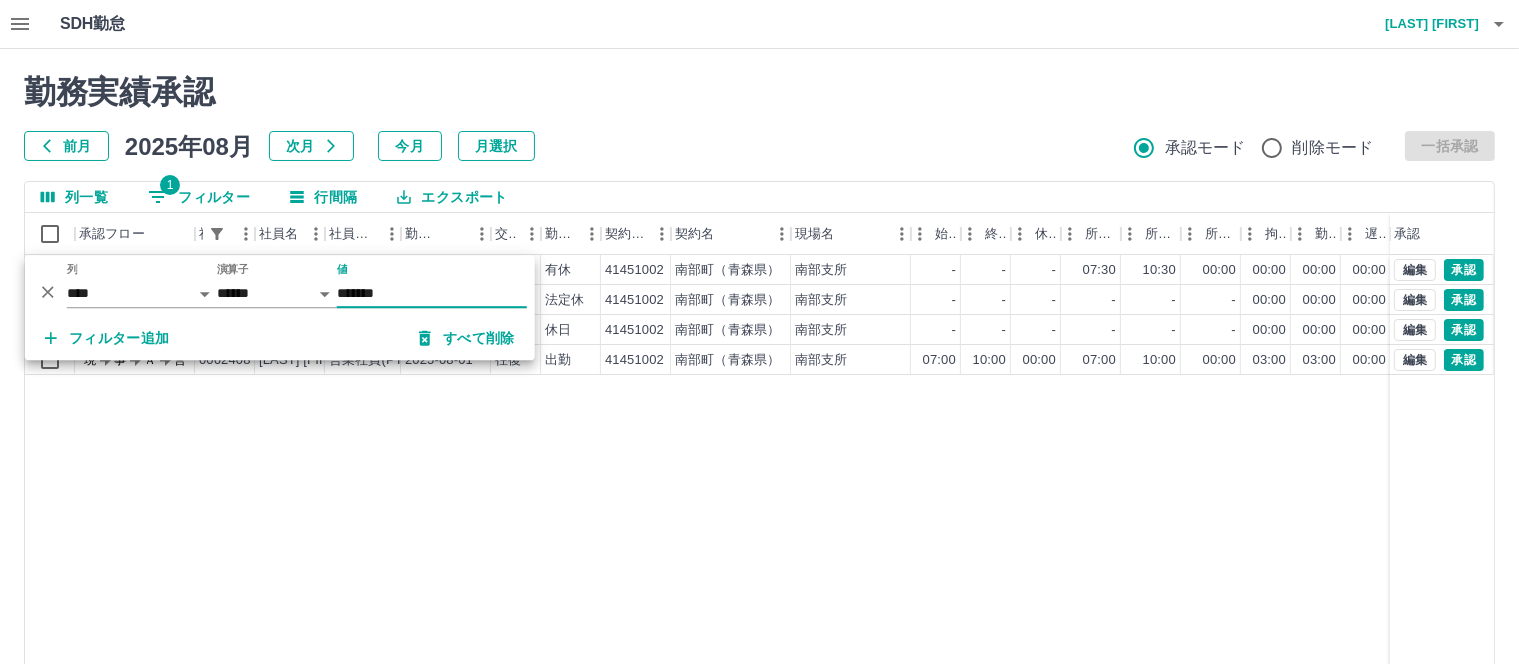 type on "*******" 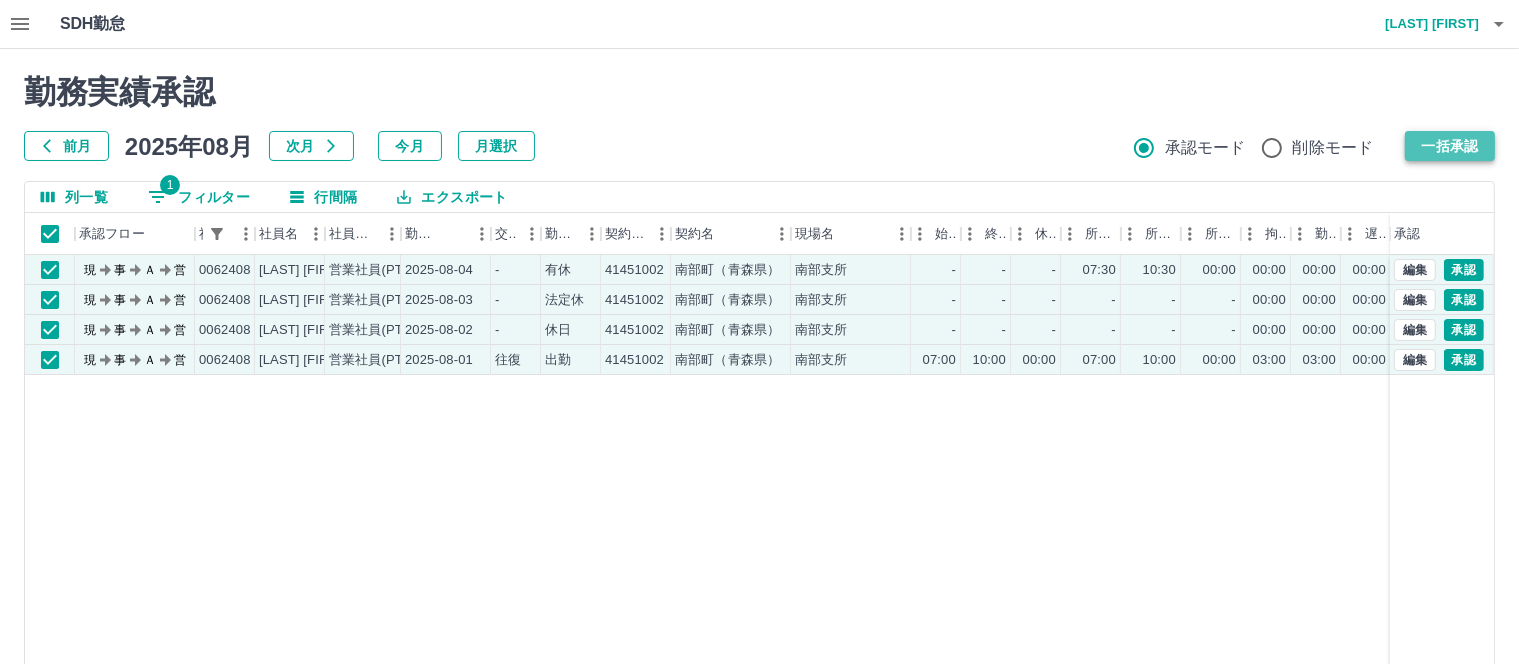 click on "一括承認" at bounding box center [1450, 146] 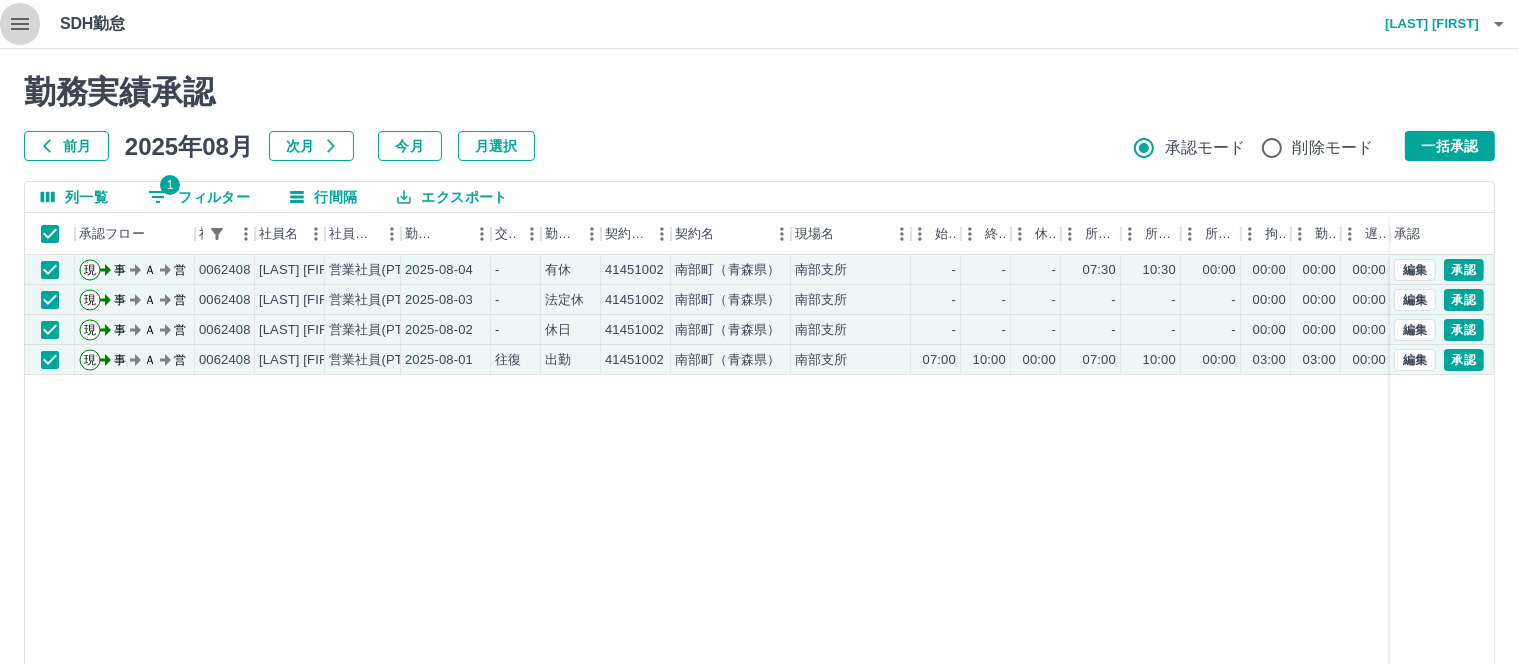 click 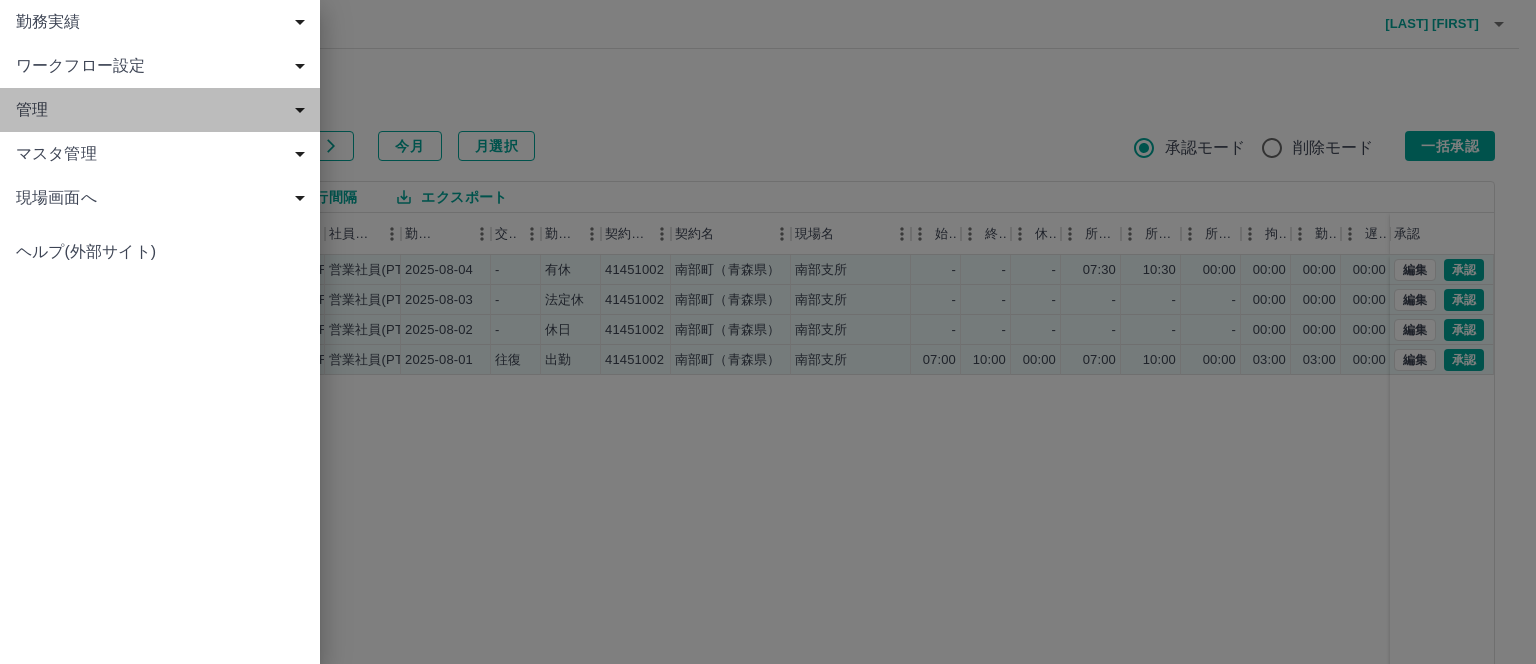 click on "管理" at bounding box center [164, 110] 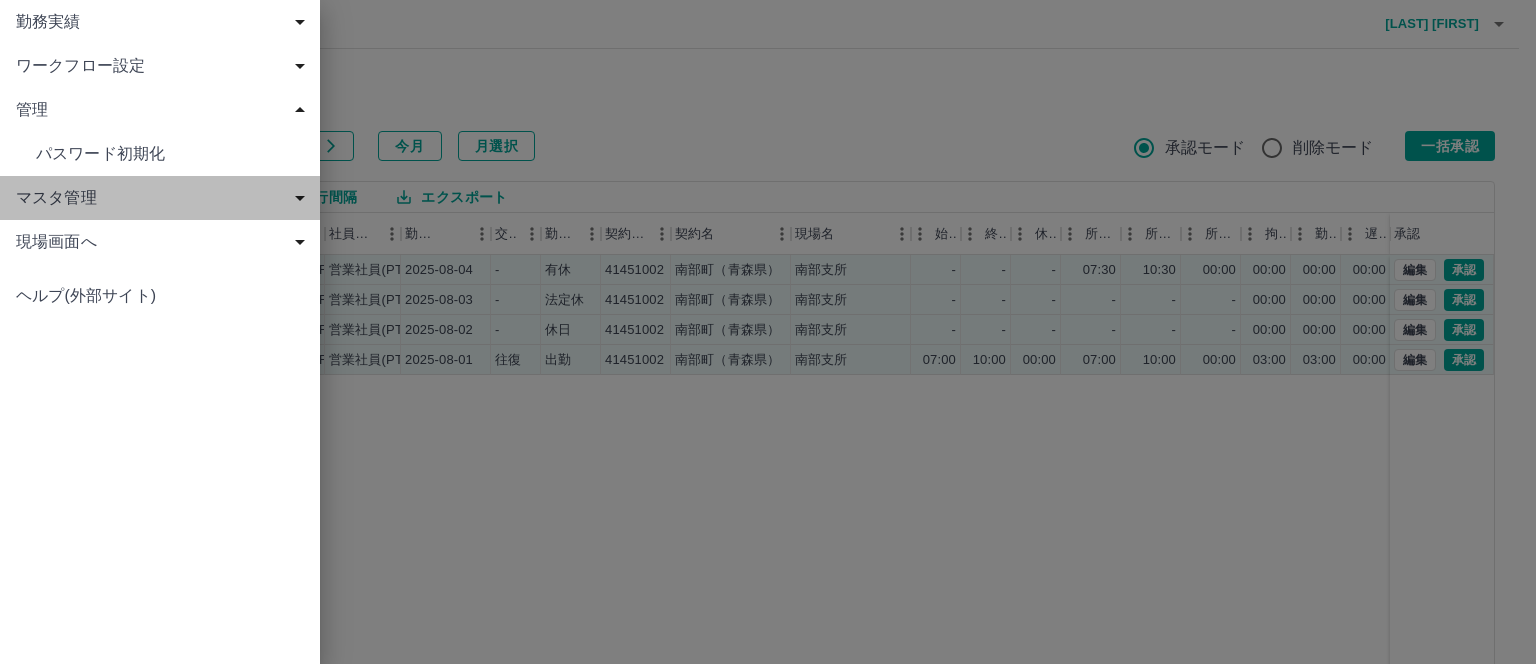 click on "マスタ管理" at bounding box center (164, 198) 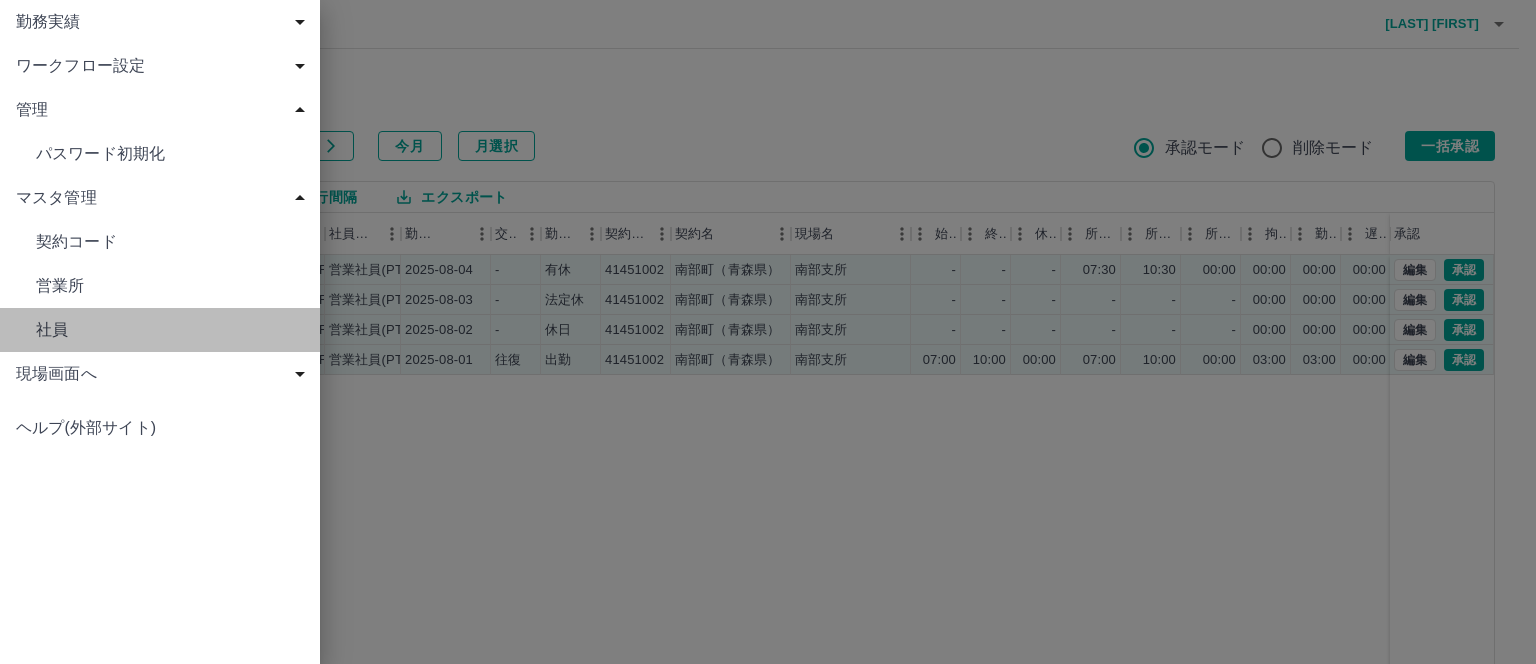 click on "社員" at bounding box center [170, 330] 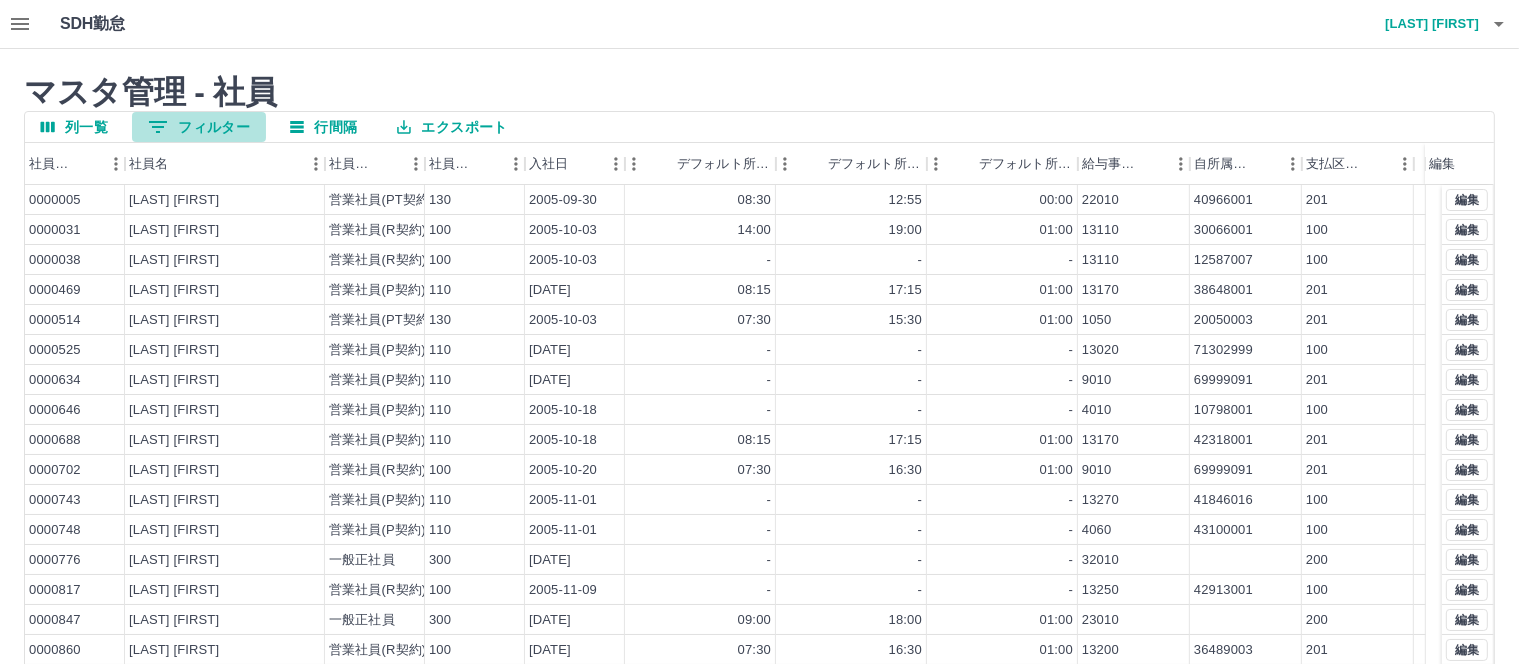 click on "0 フィルター" at bounding box center [199, 127] 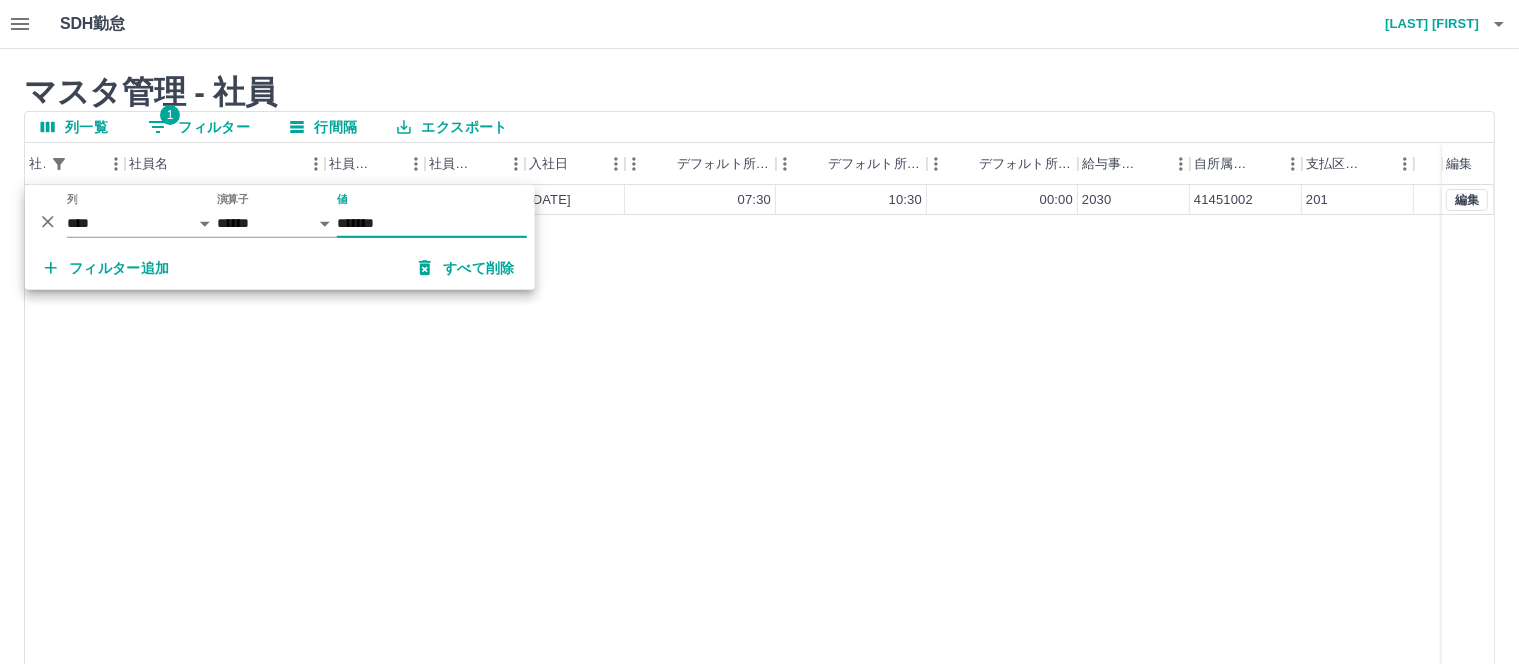 type on "*******" 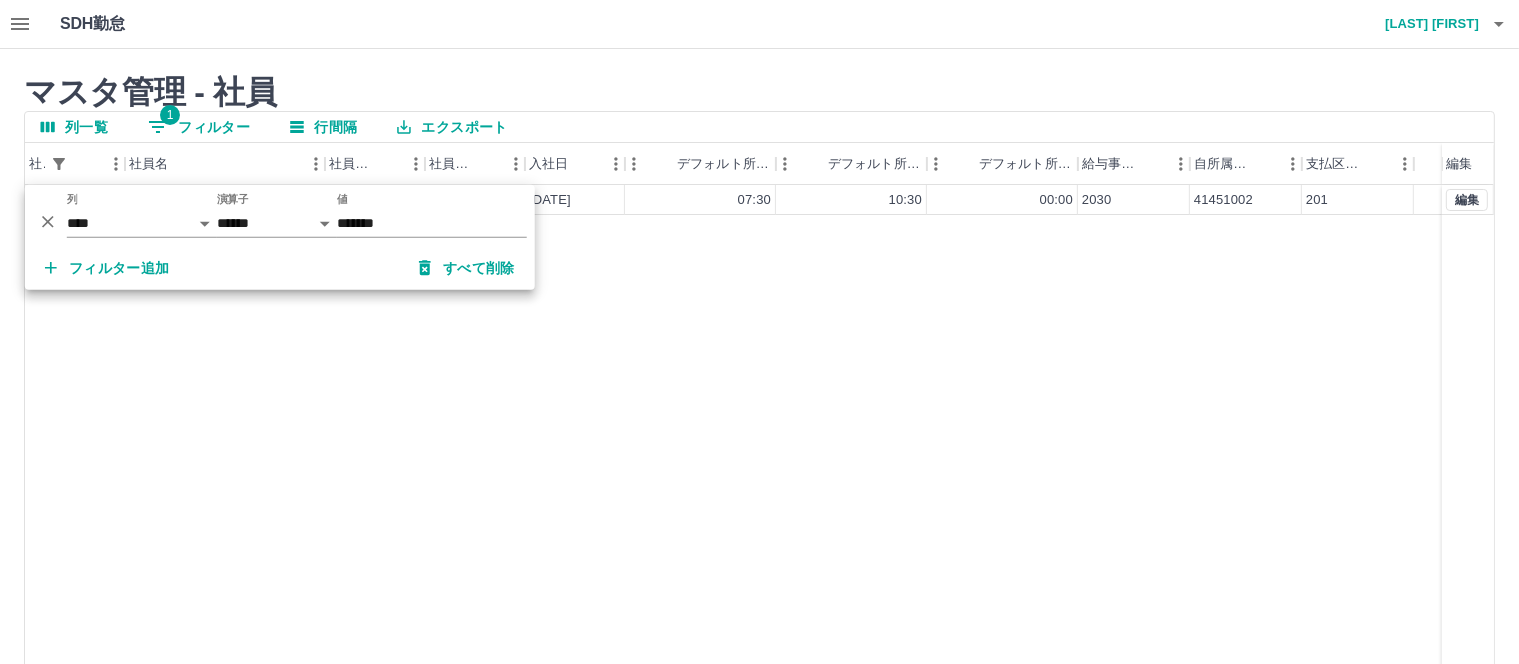 click on "マスタ管理 - 社員" at bounding box center [759, 92] 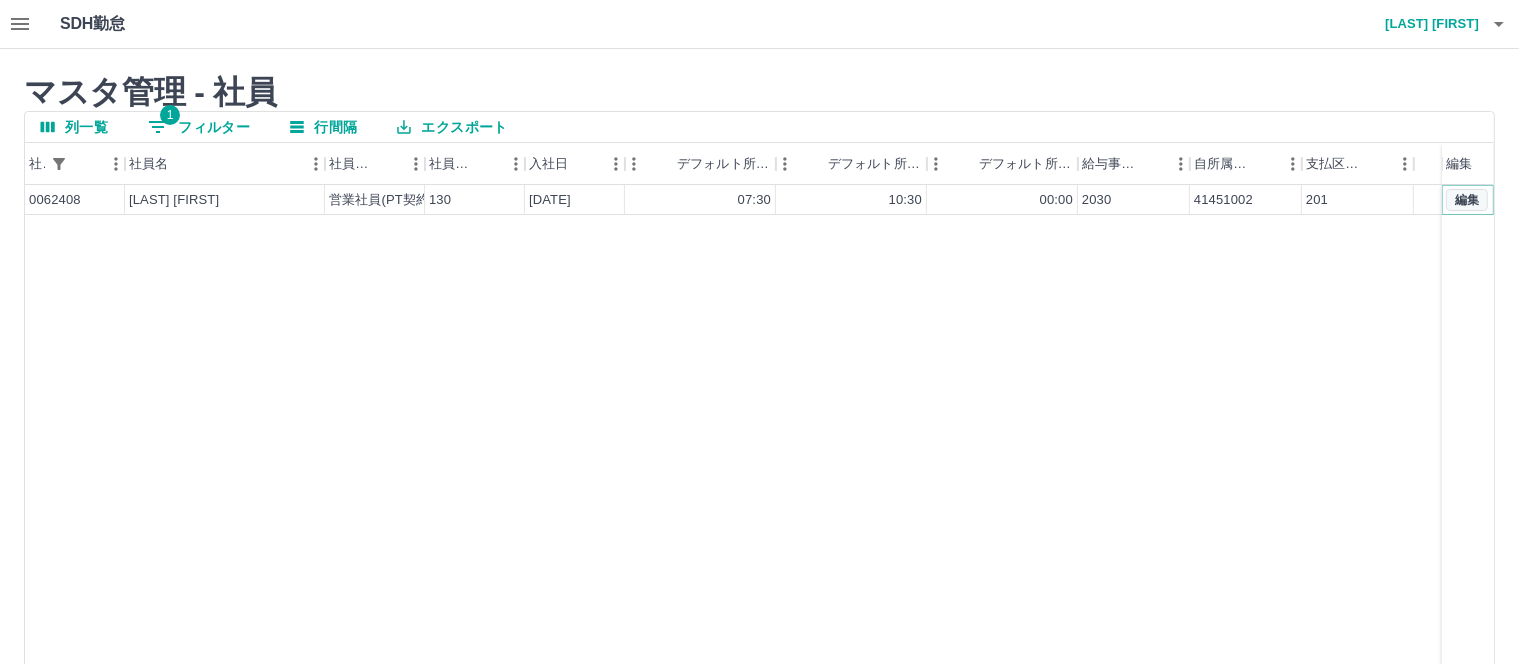 click on "編集" at bounding box center (1467, 200) 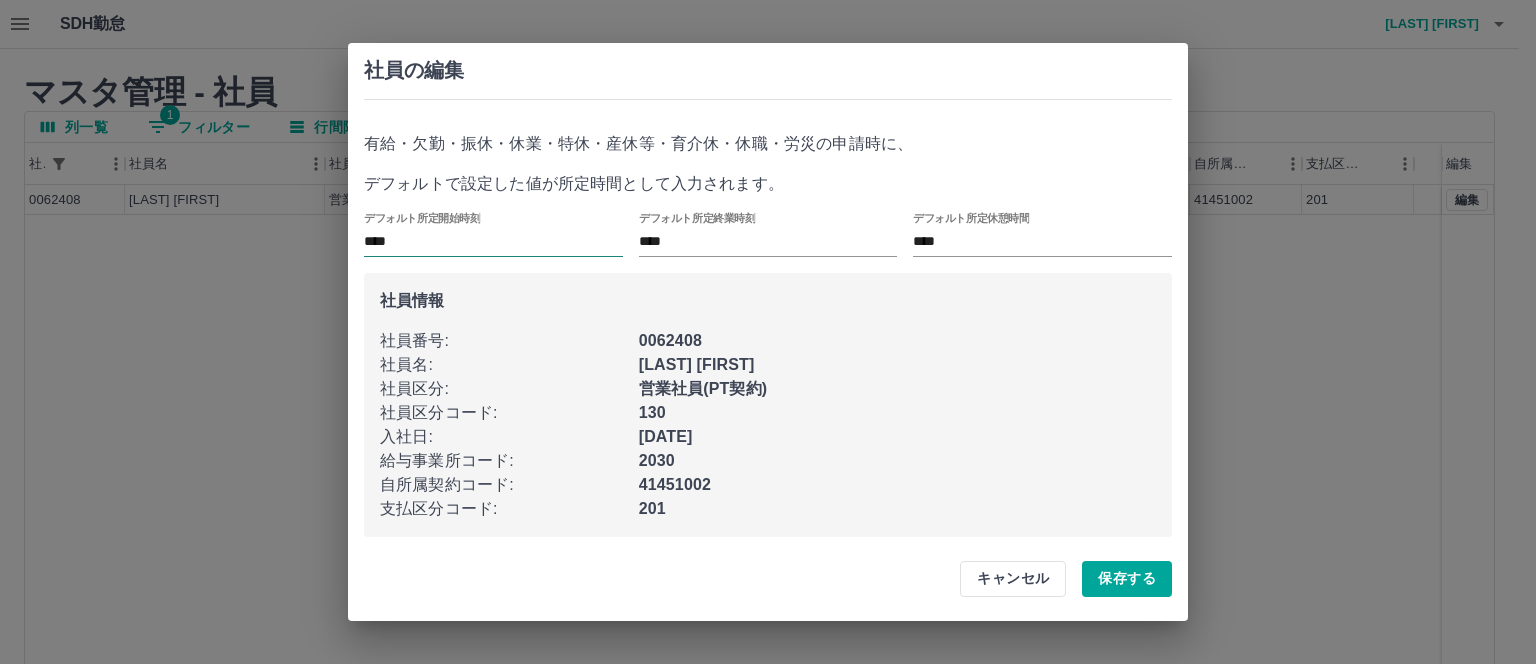 click on "****" at bounding box center [493, 242] 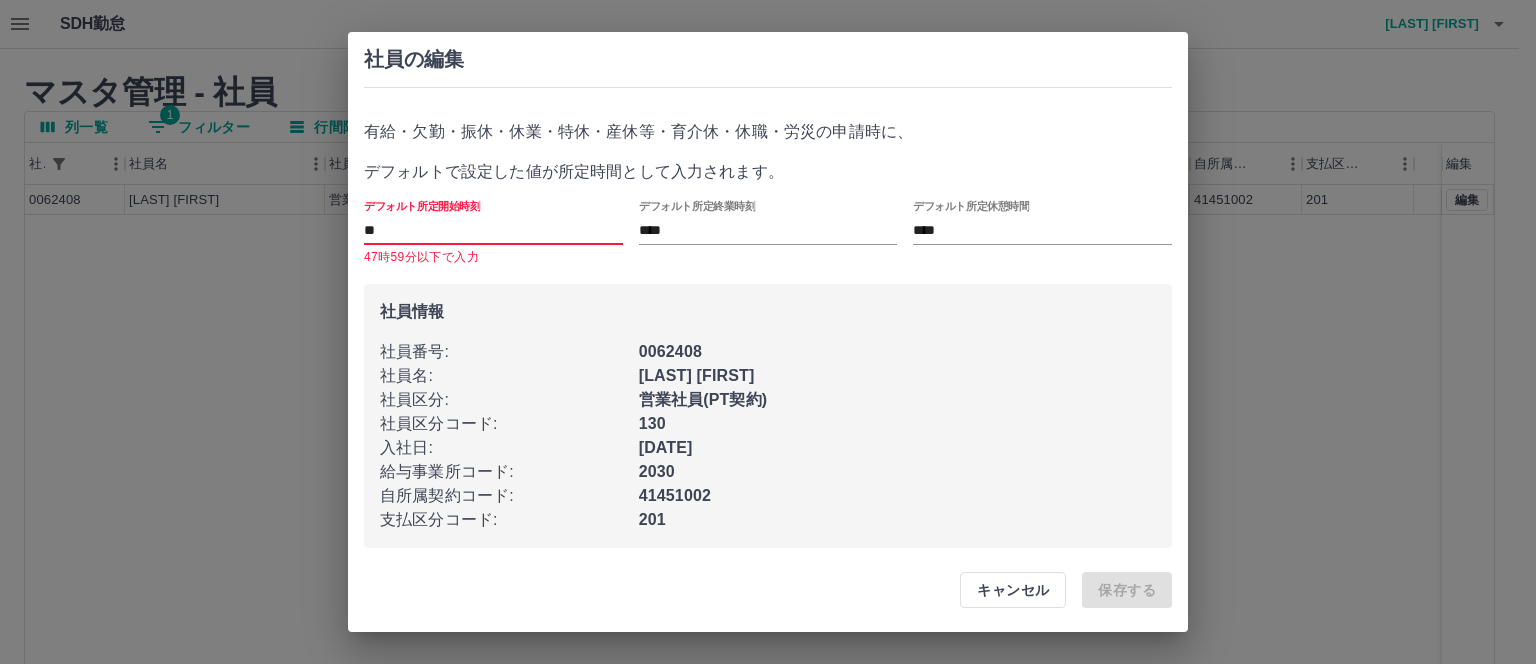 type on "*" 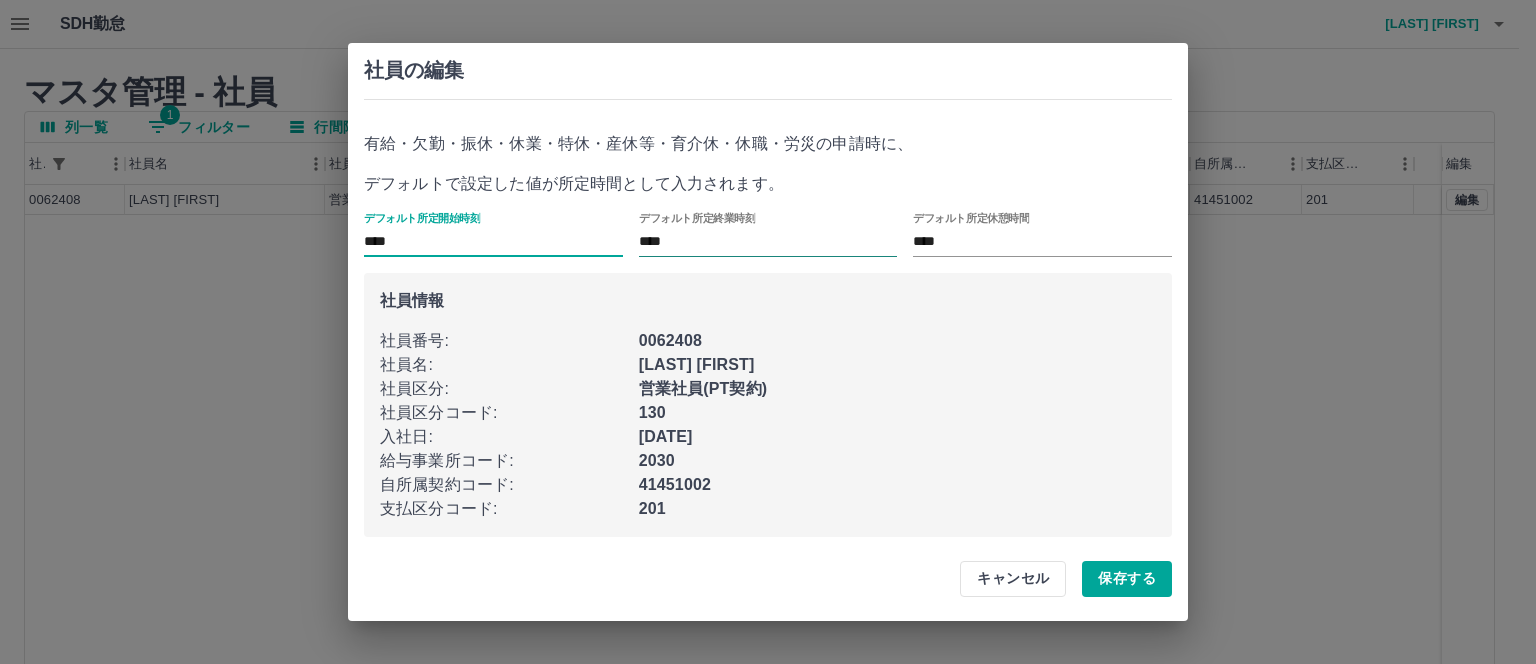 type on "****" 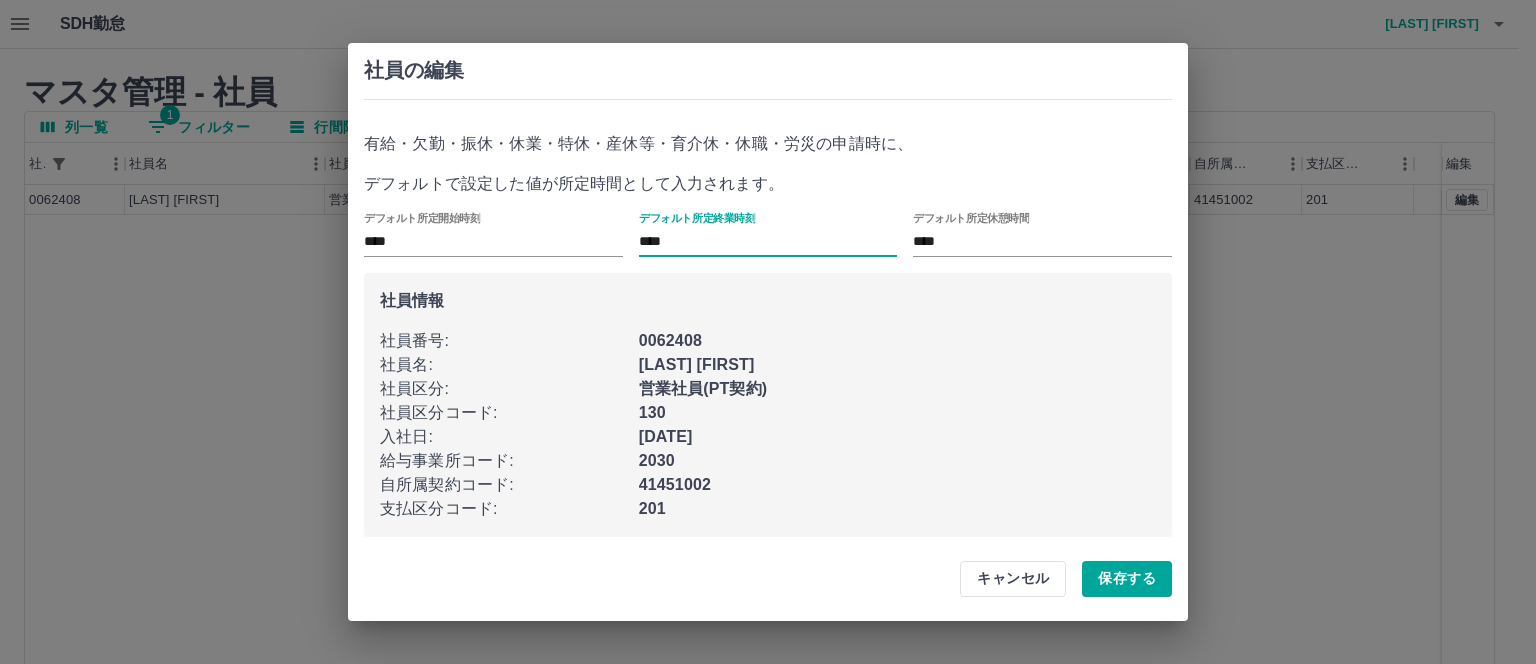 click on "****" at bounding box center (768, 242) 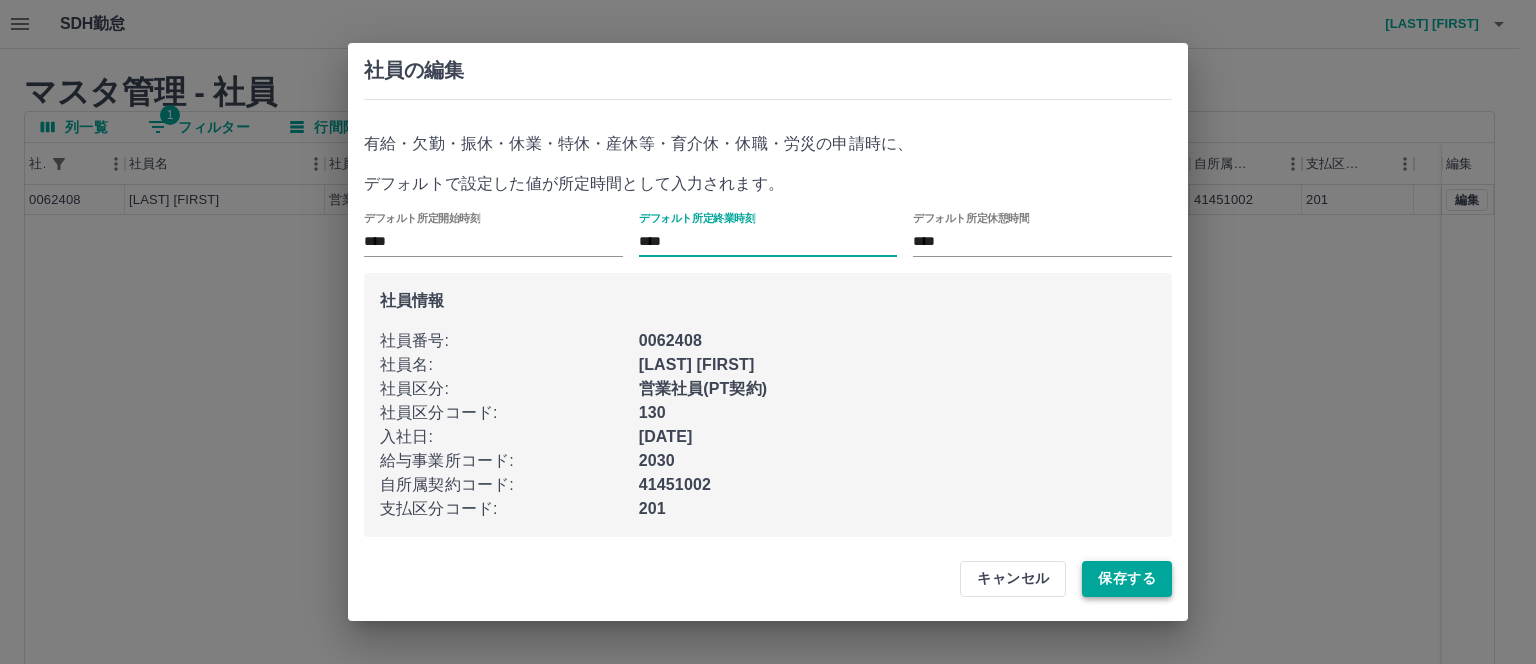 type on "****" 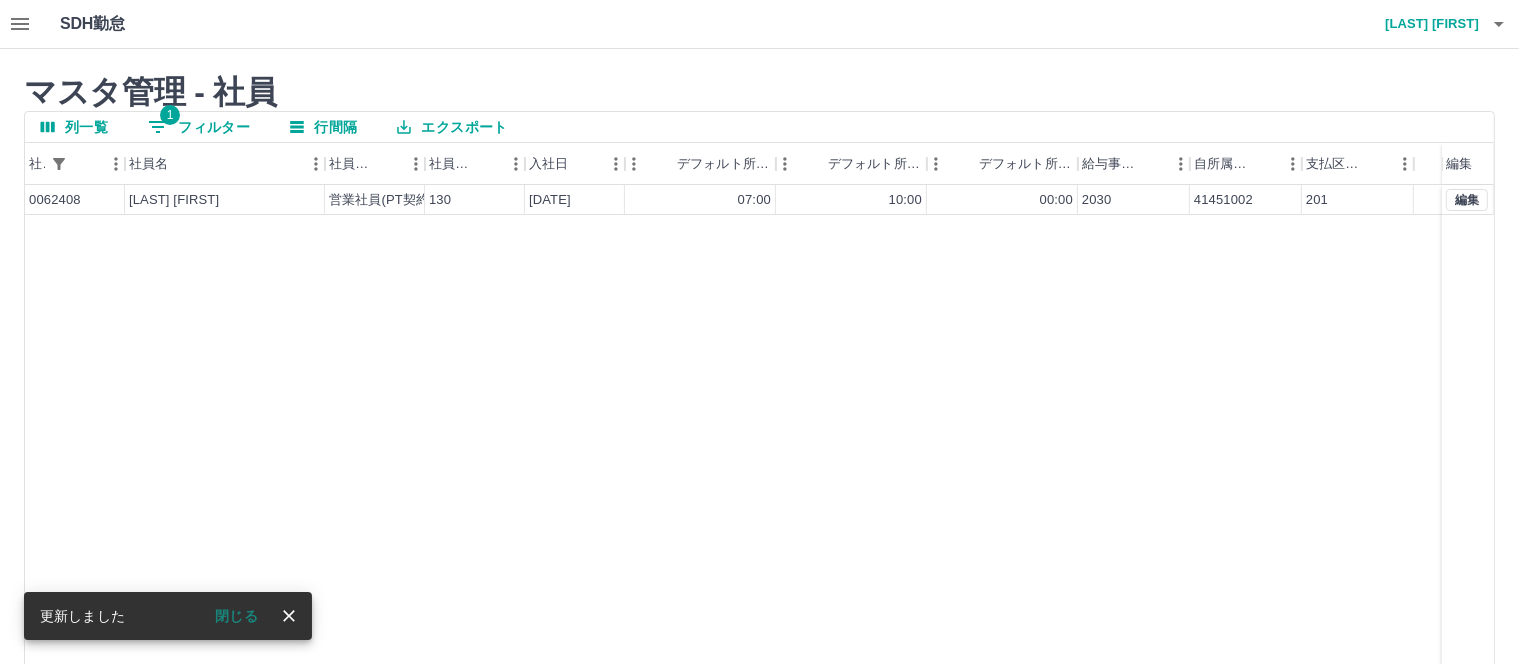 click 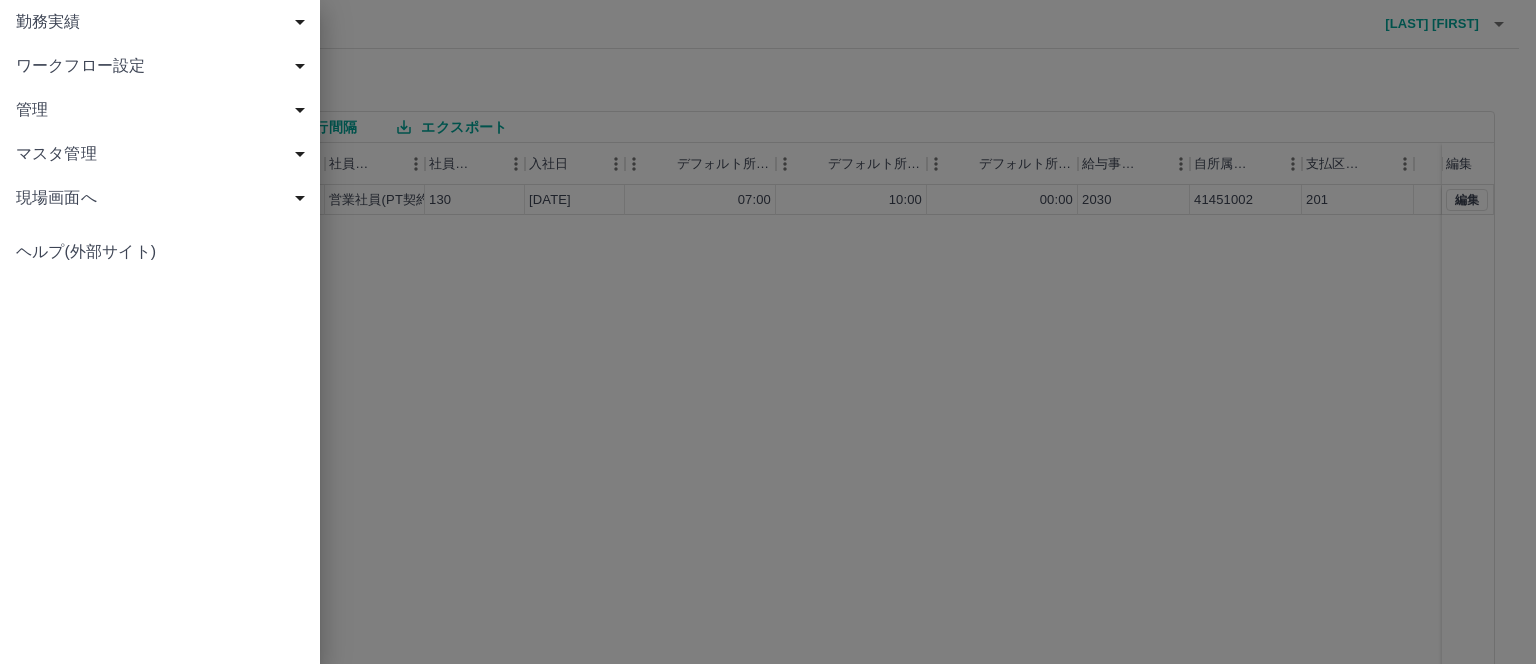click on "勤務実績" at bounding box center [160, 22] 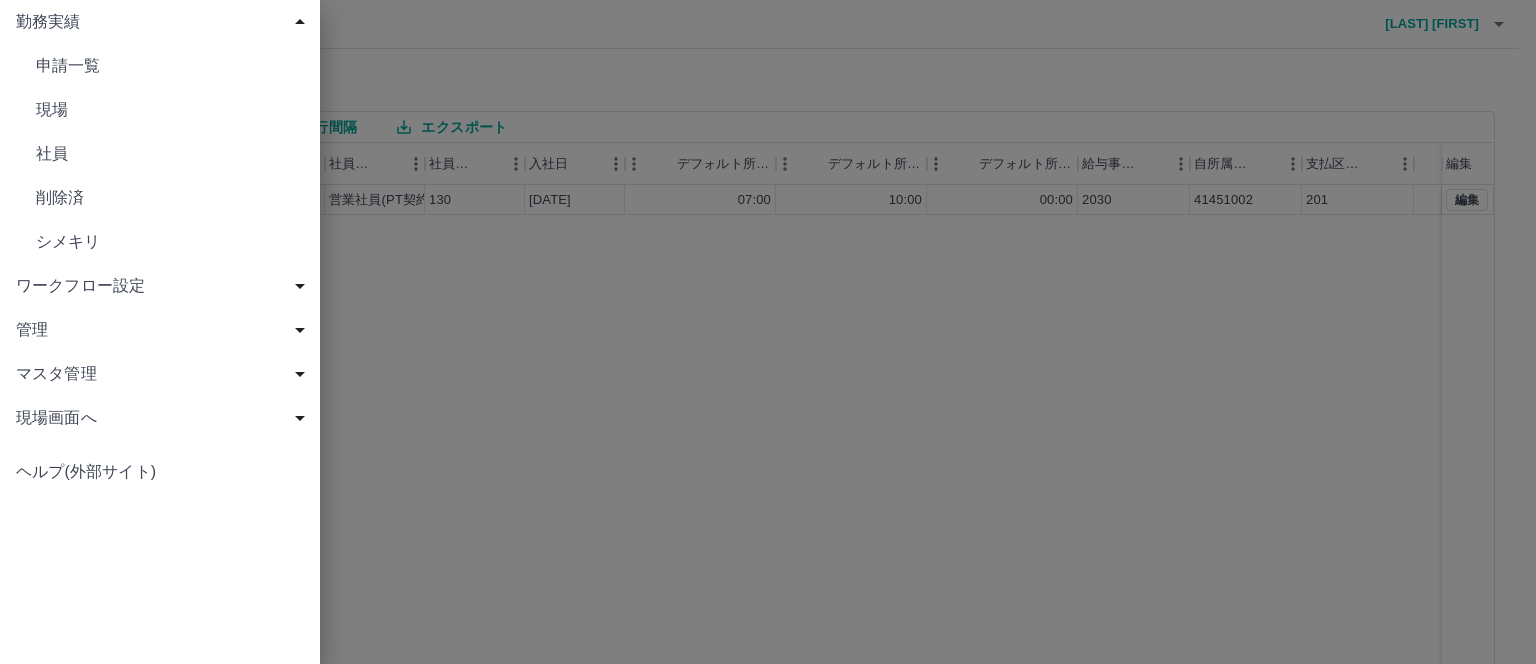 click on "申請一覧" at bounding box center (170, 66) 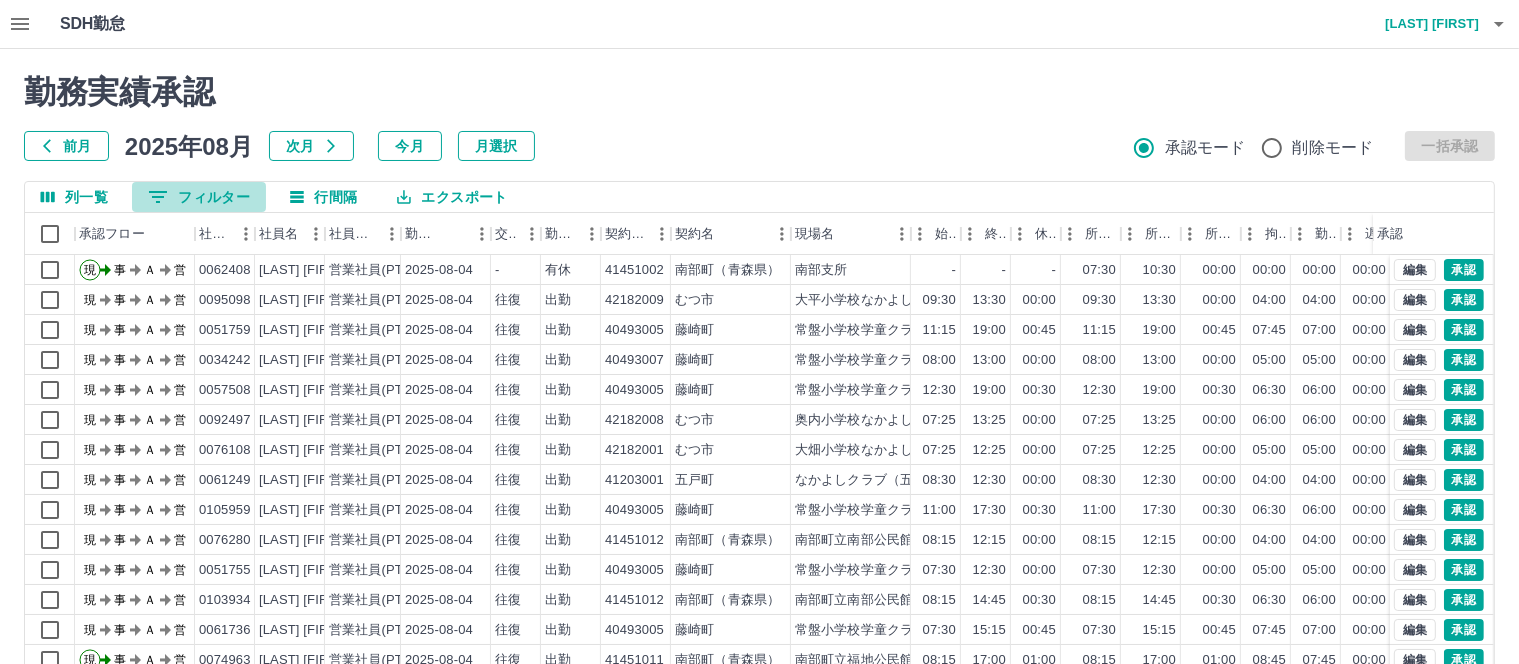 click on "0 フィルター" at bounding box center (199, 197) 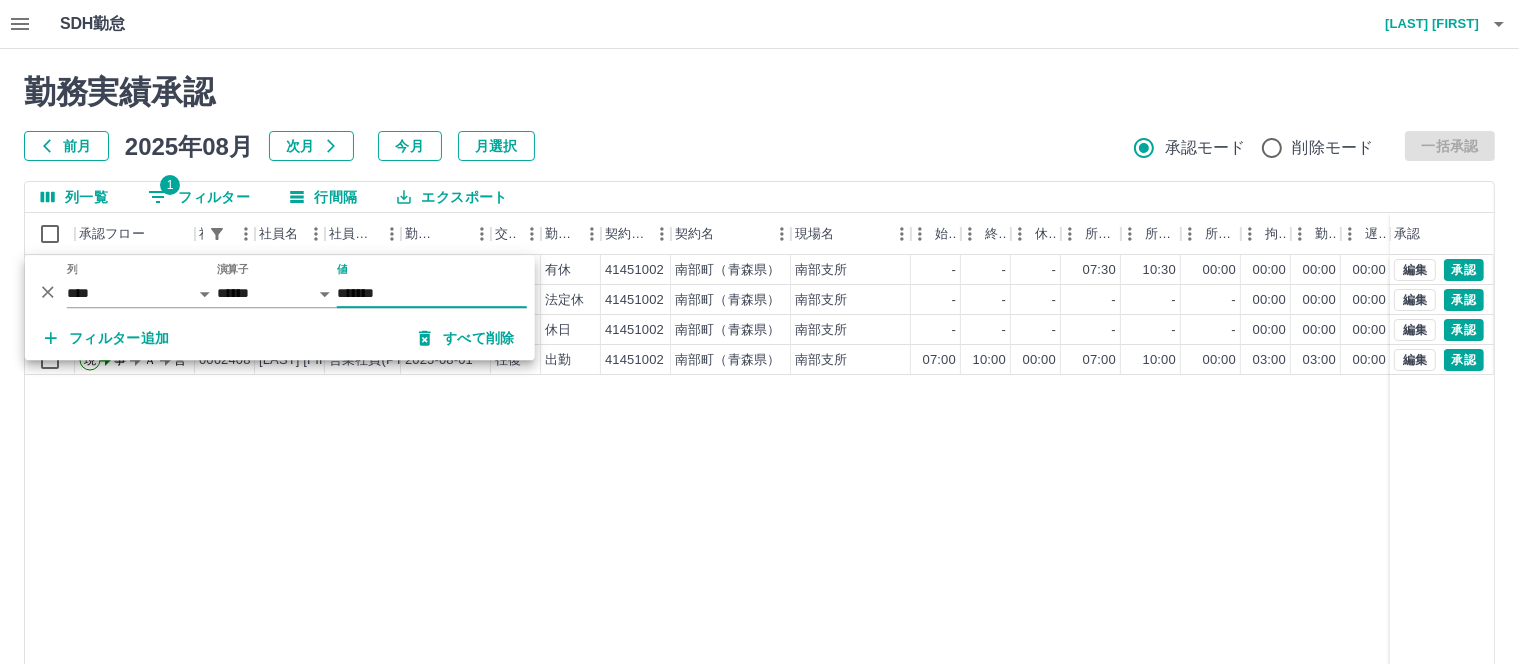 type on "*******" 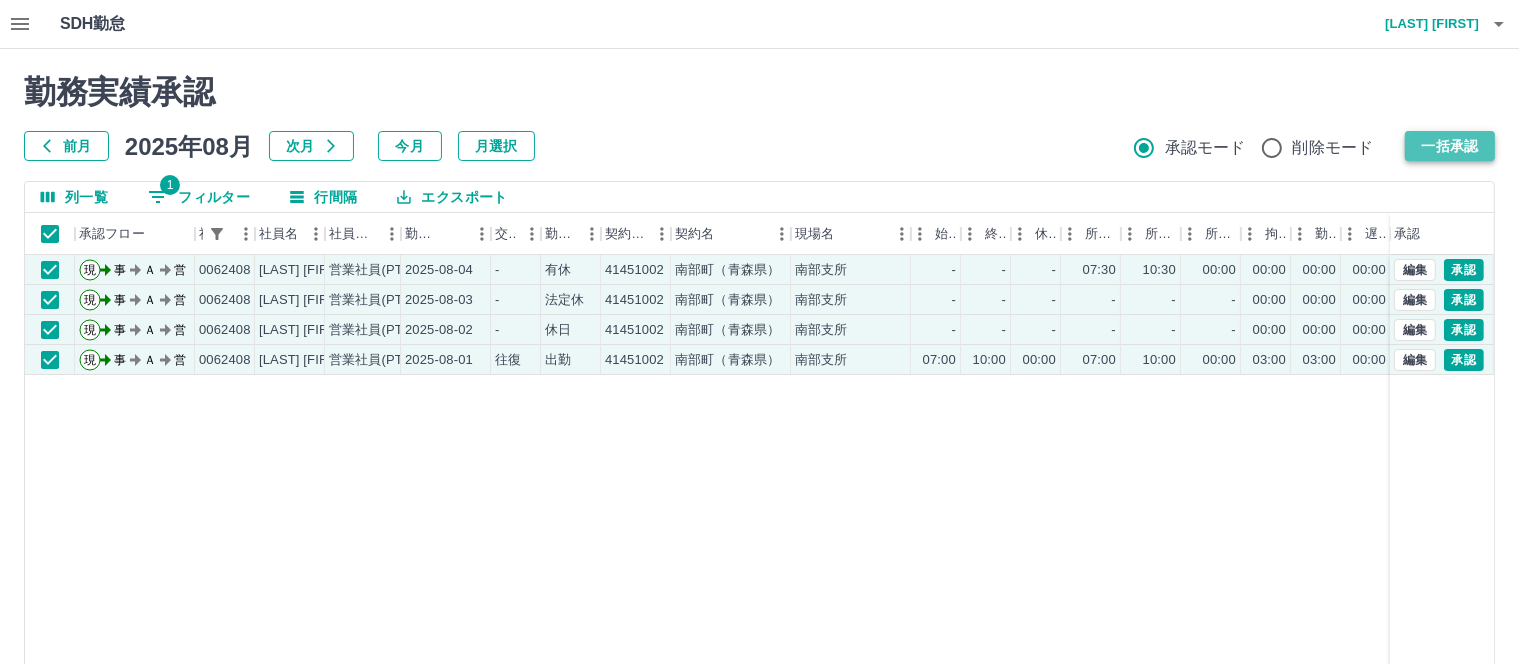 click on "一括承認" at bounding box center [1450, 146] 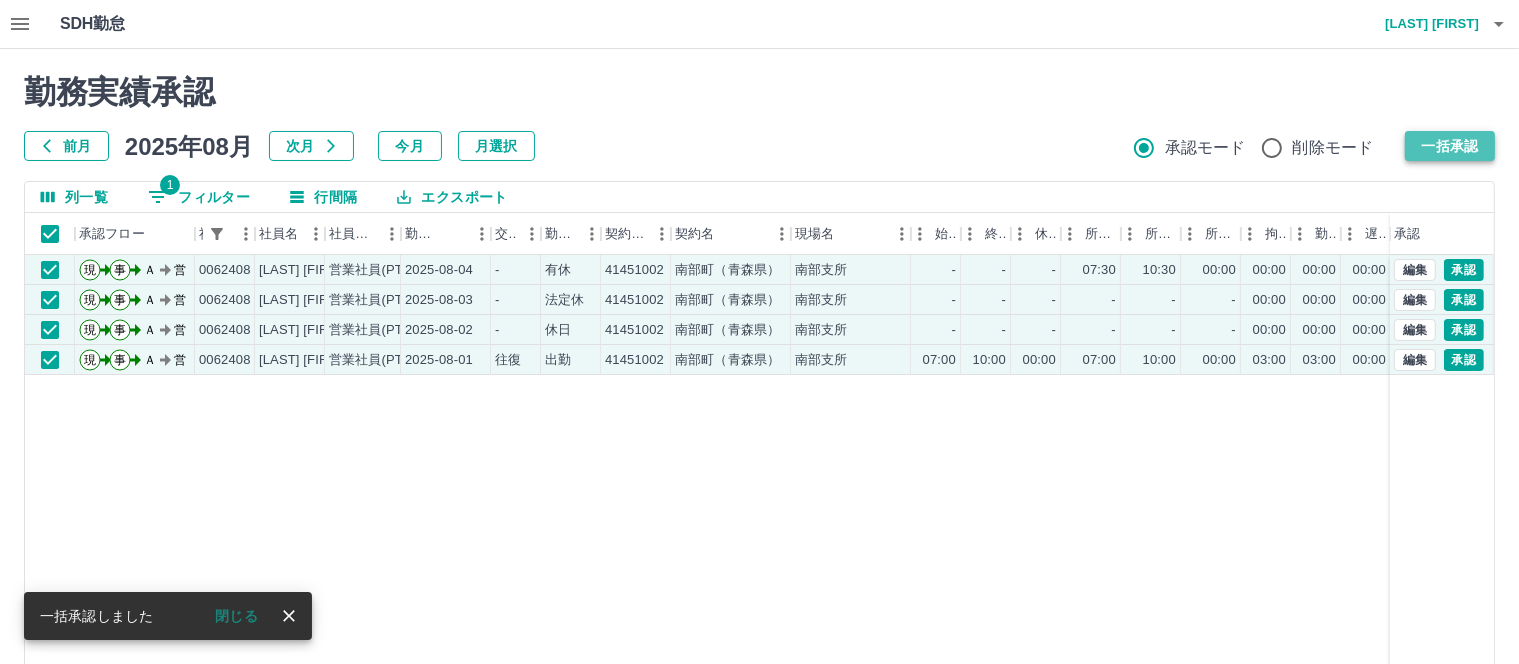 click on "一括承認" at bounding box center (1450, 146) 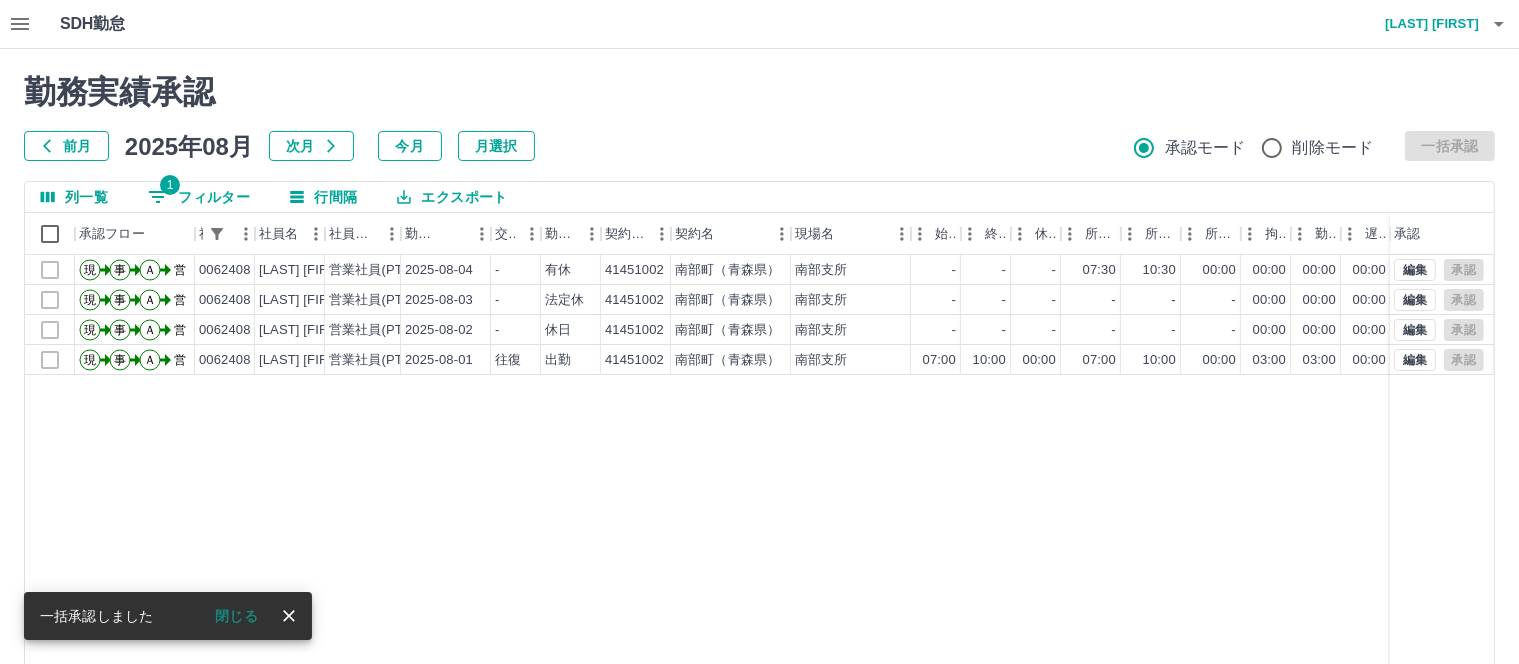 click on "1 フィルター" at bounding box center [199, 197] 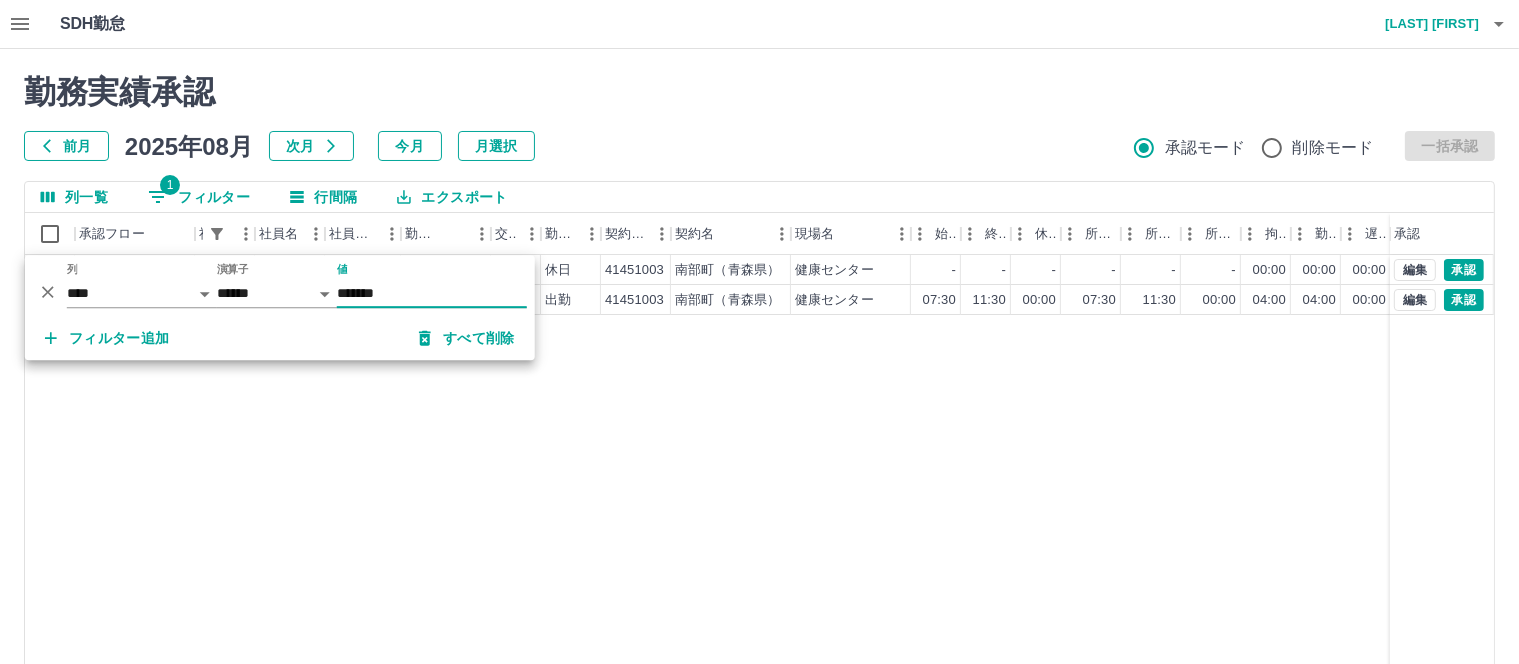 type on "*******" 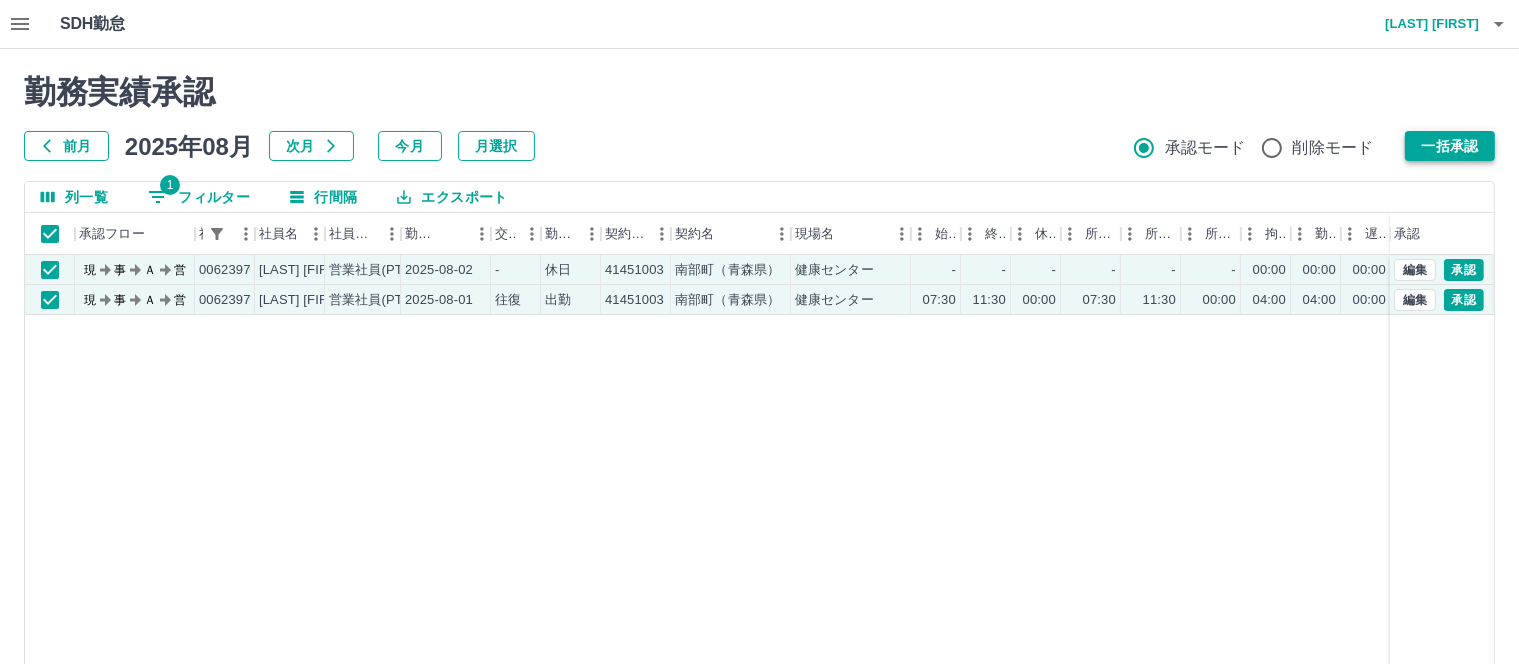 click on "一括承認" at bounding box center [1450, 146] 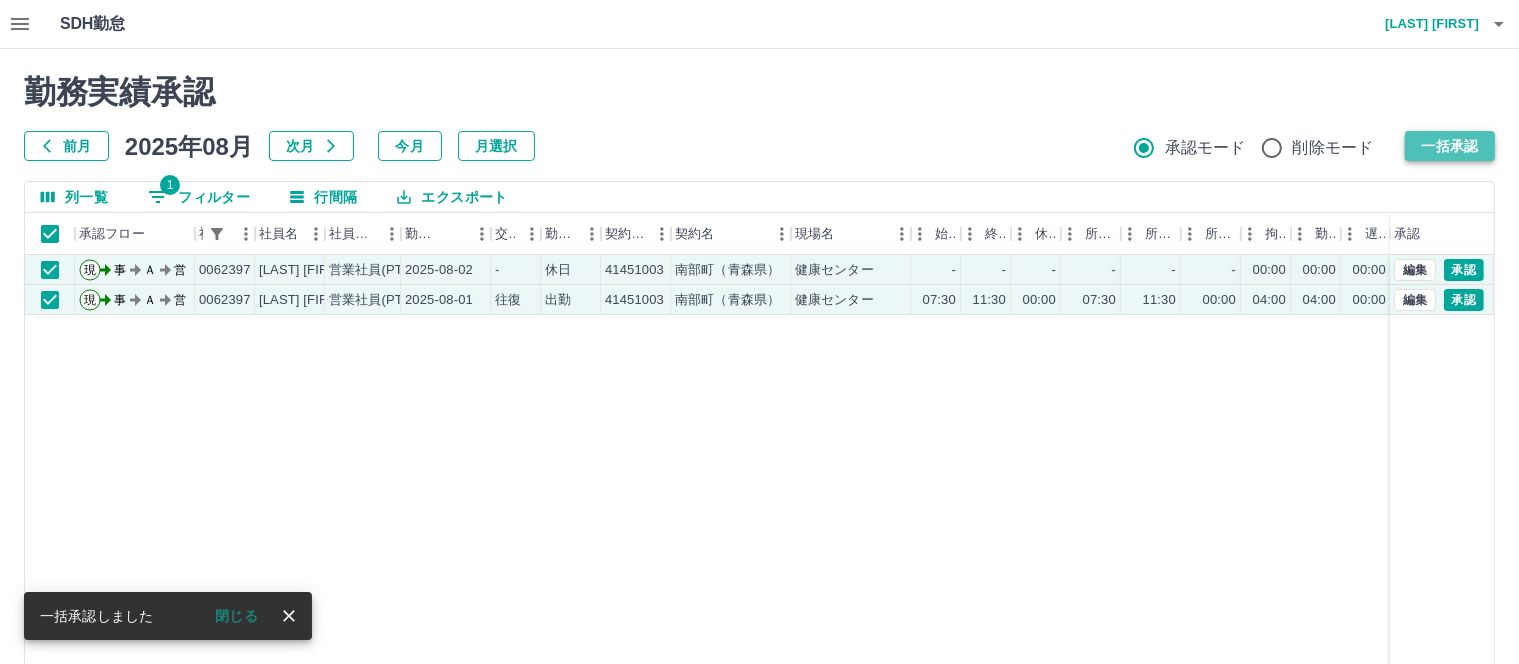 click on "一括承認" at bounding box center (1450, 146) 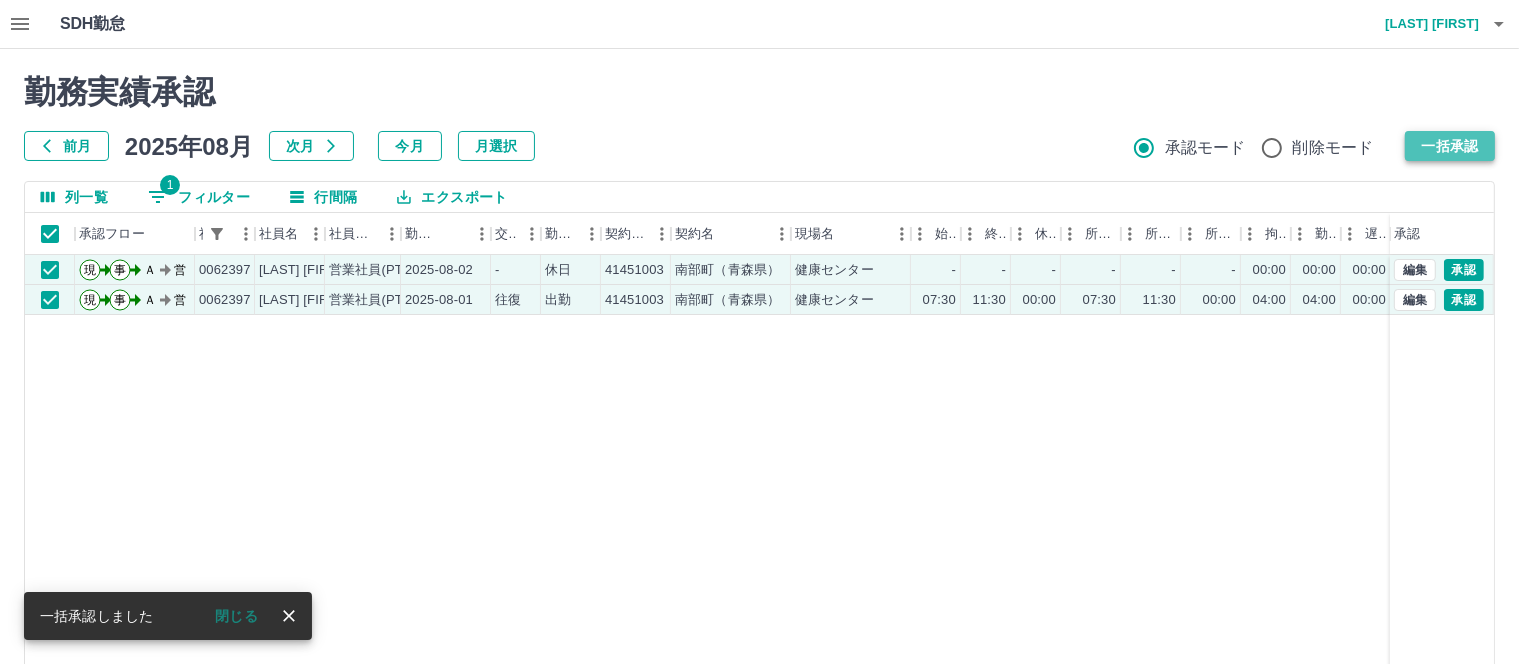 click on "一括承認" at bounding box center (1450, 146) 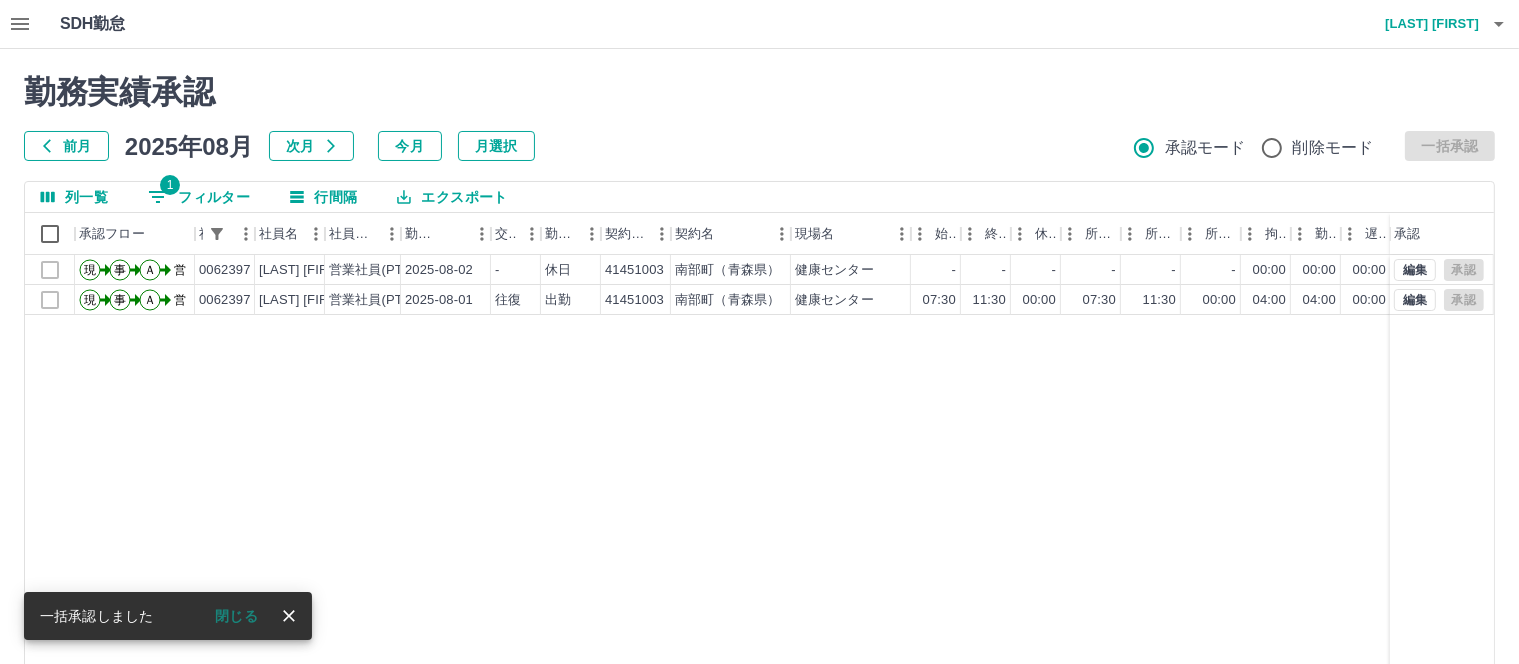 click on "1 フィルター" at bounding box center (199, 197) 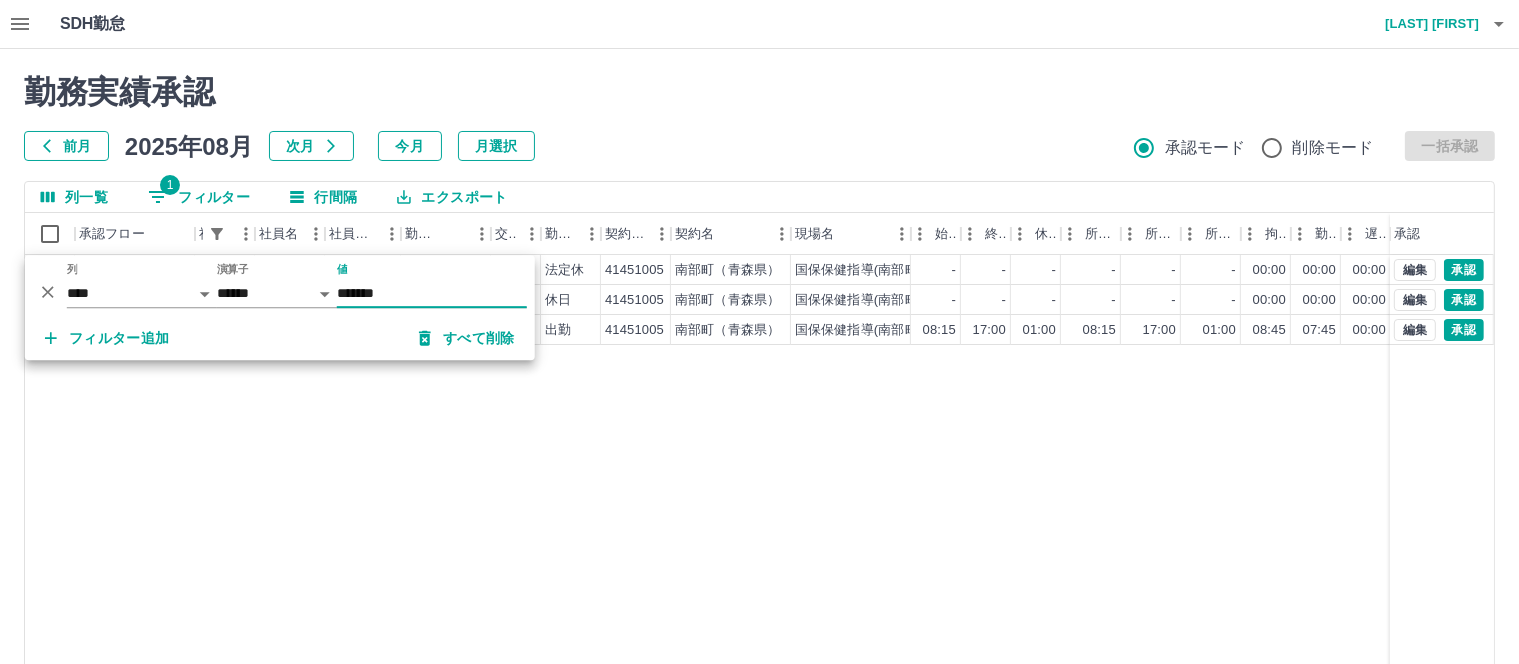 type on "*******" 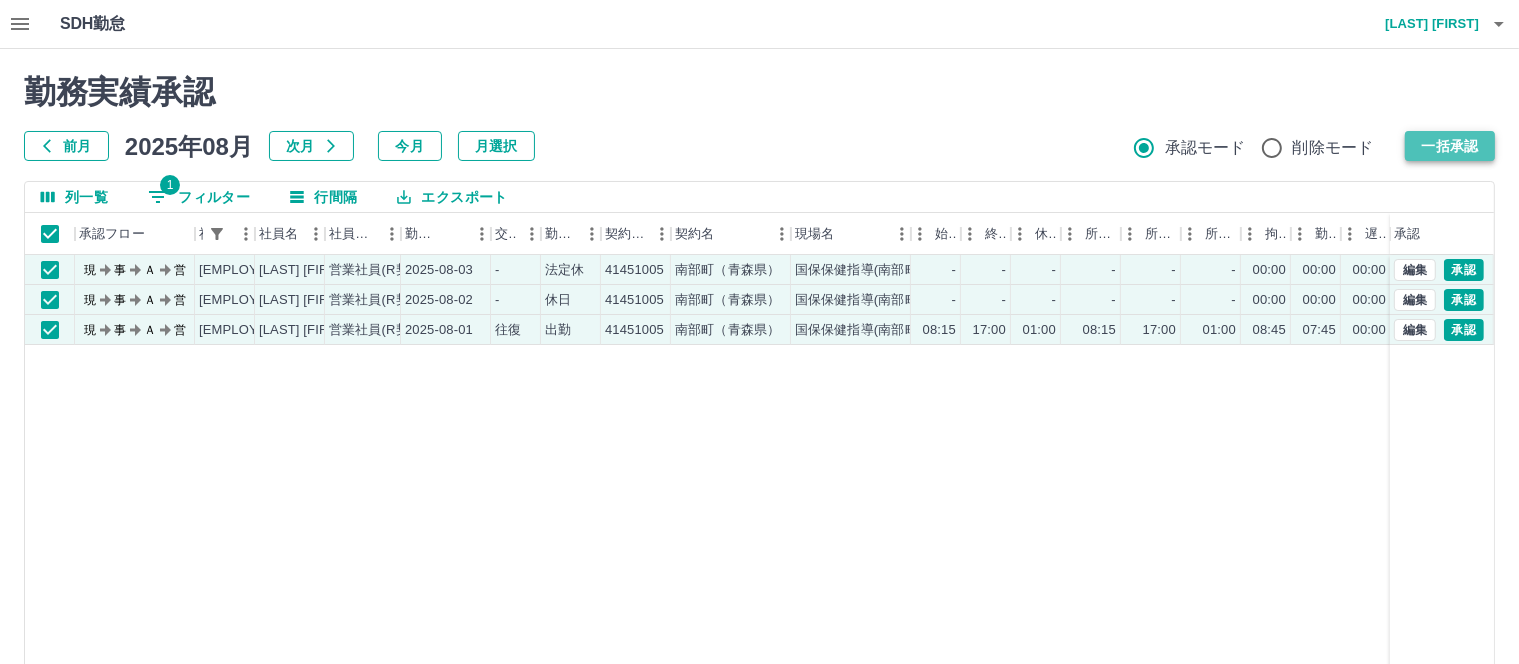 click on "一括承認" at bounding box center [1450, 146] 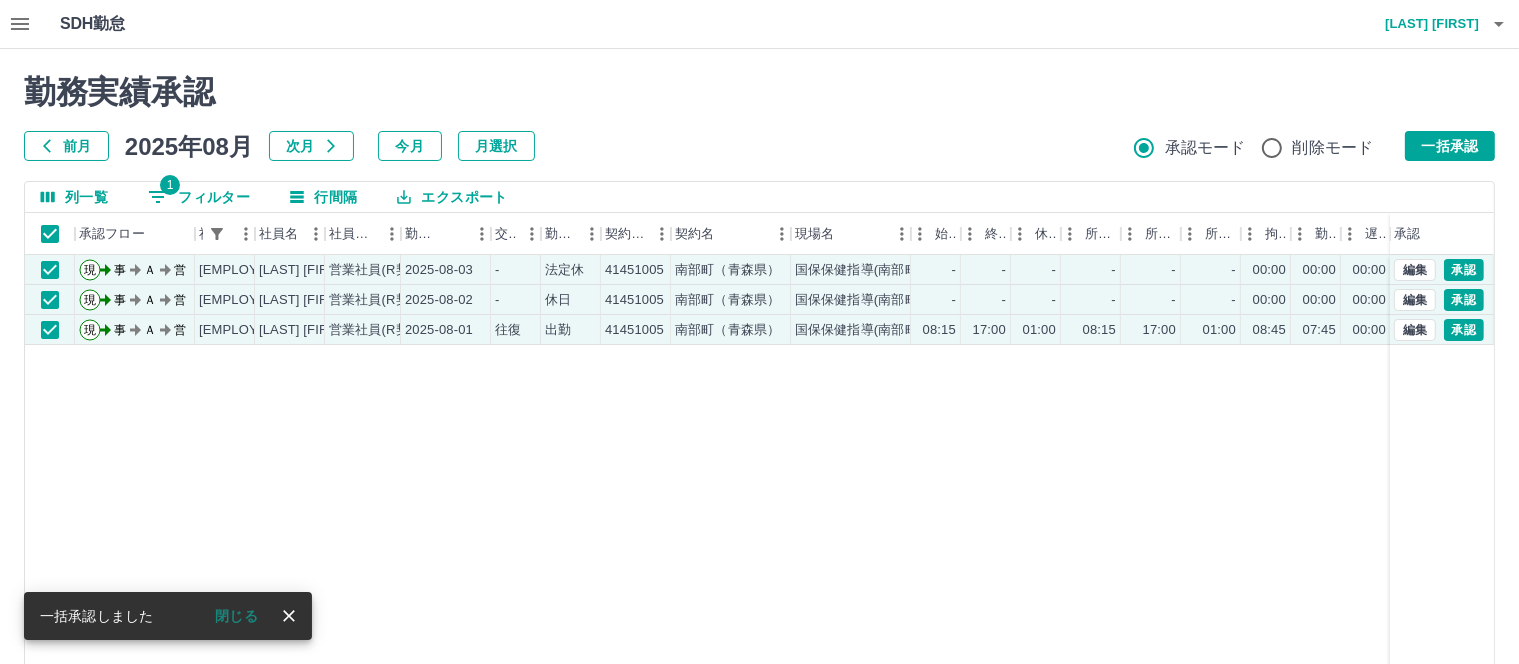 click on "一括承認" at bounding box center [1450, 146] 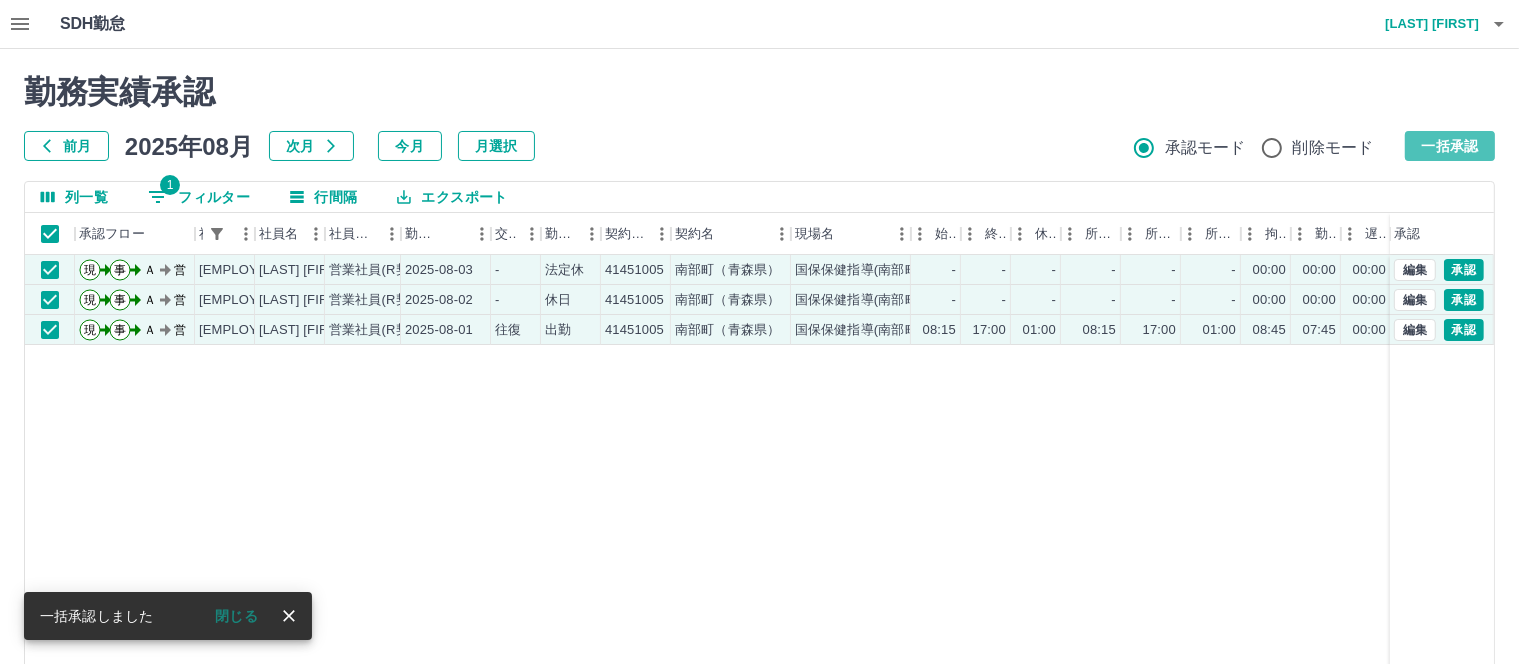 click on "一括承認" at bounding box center [1450, 146] 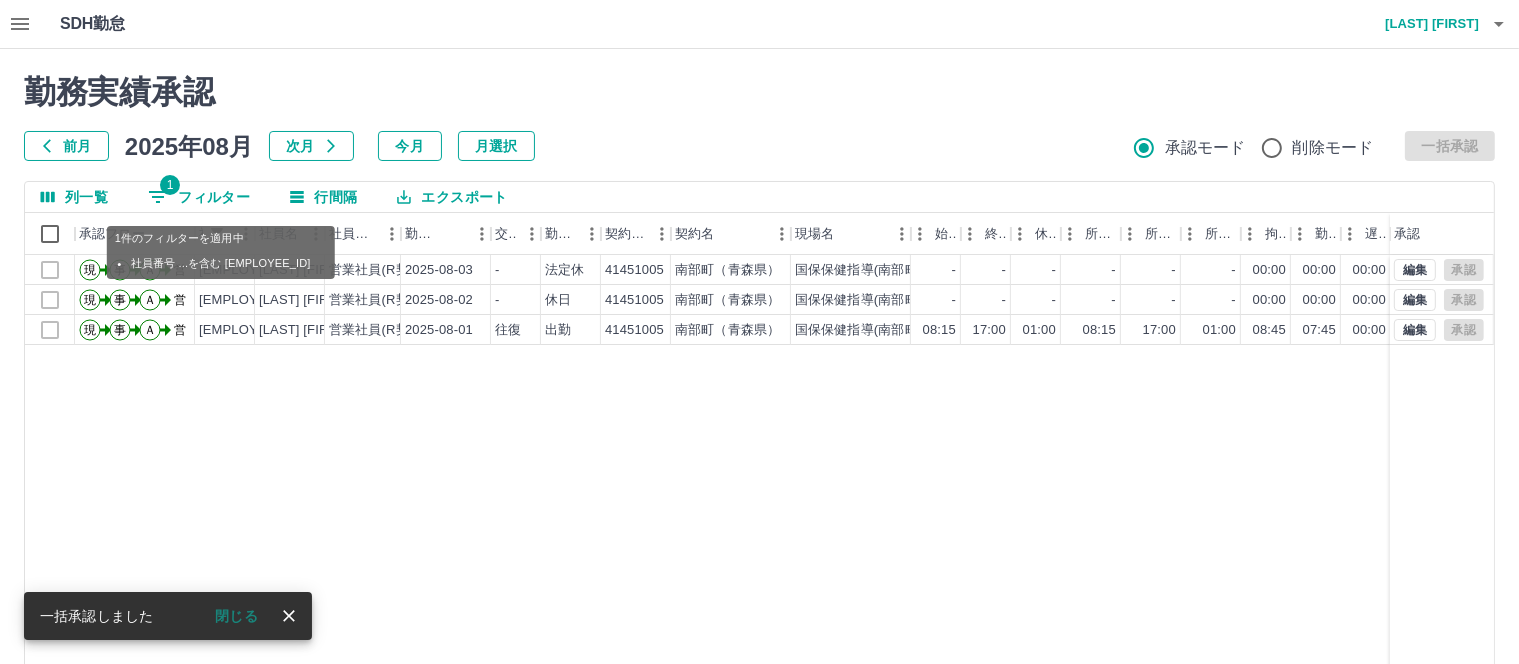 click on "1 フィルター" at bounding box center [199, 197] 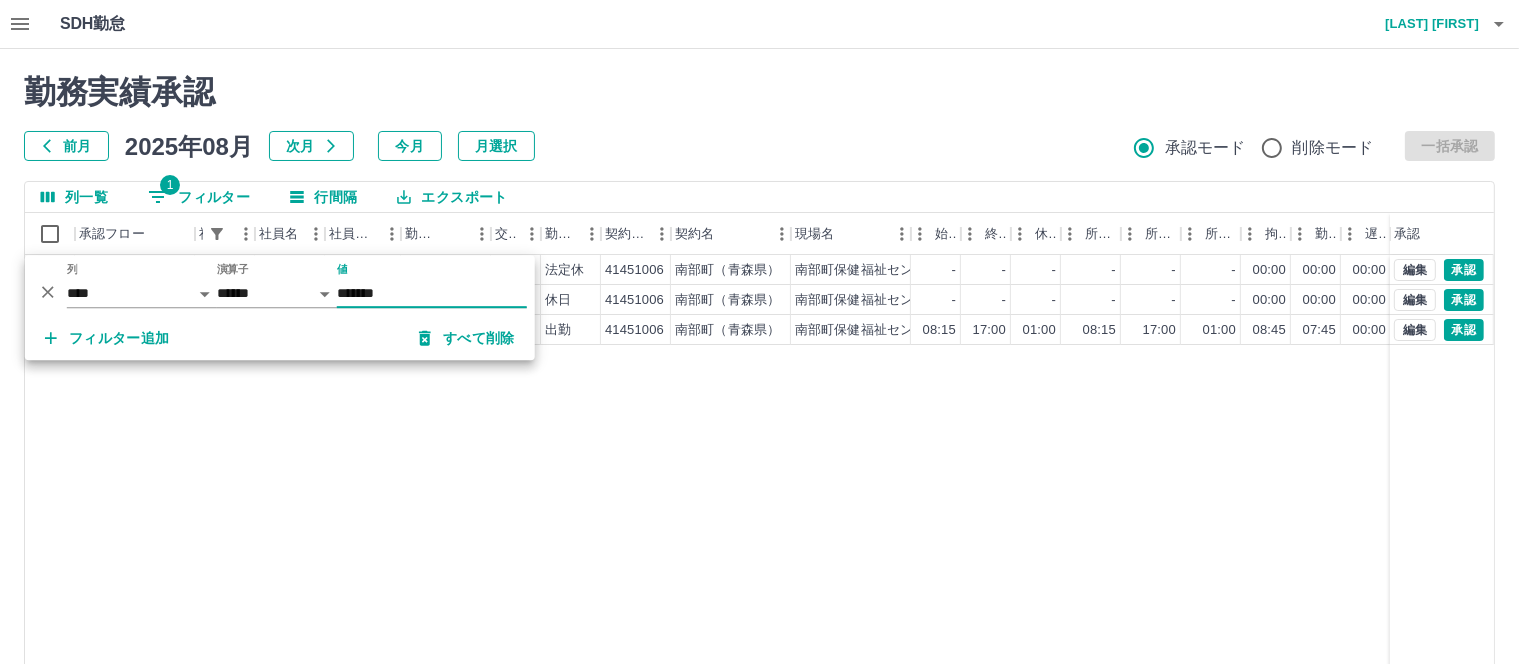 type on "*******" 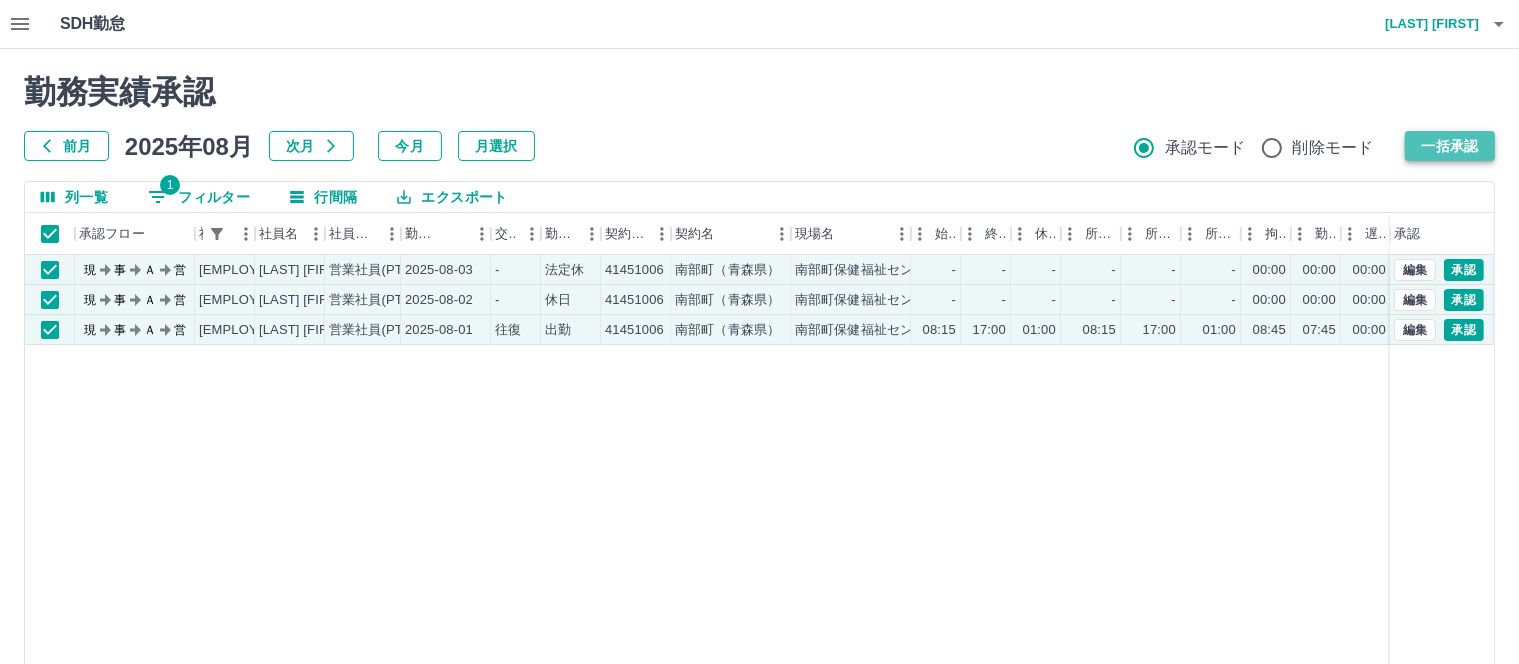 click on "一括承認" at bounding box center (1450, 146) 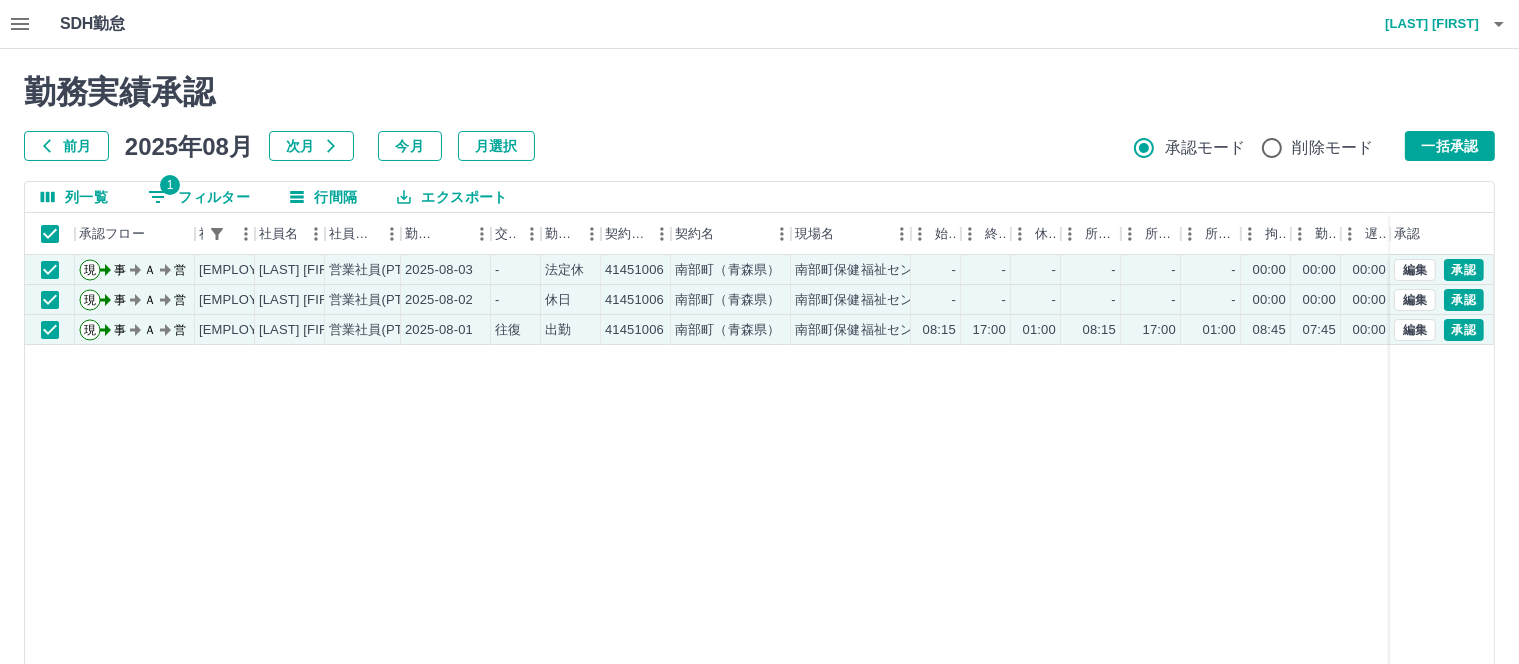 click on "一括承認" at bounding box center (1450, 146) 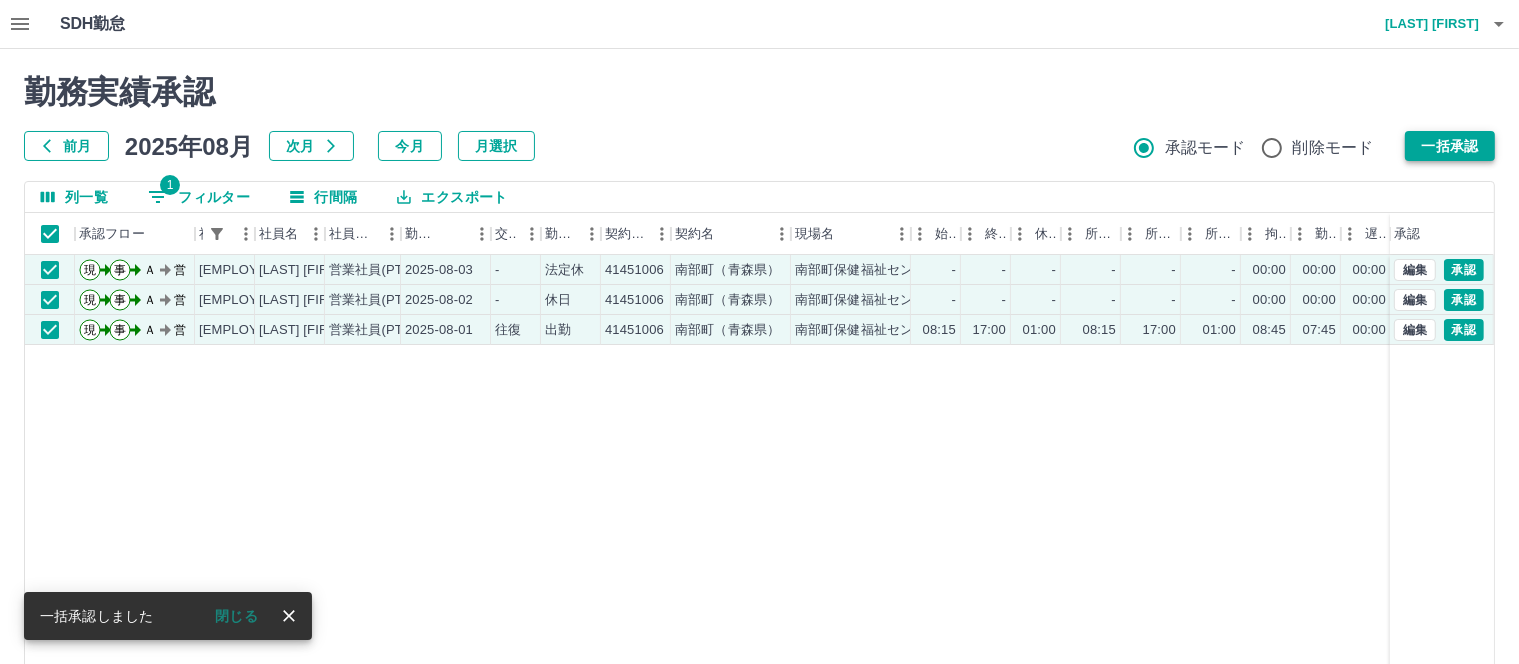 click on "一括承認" at bounding box center (1450, 146) 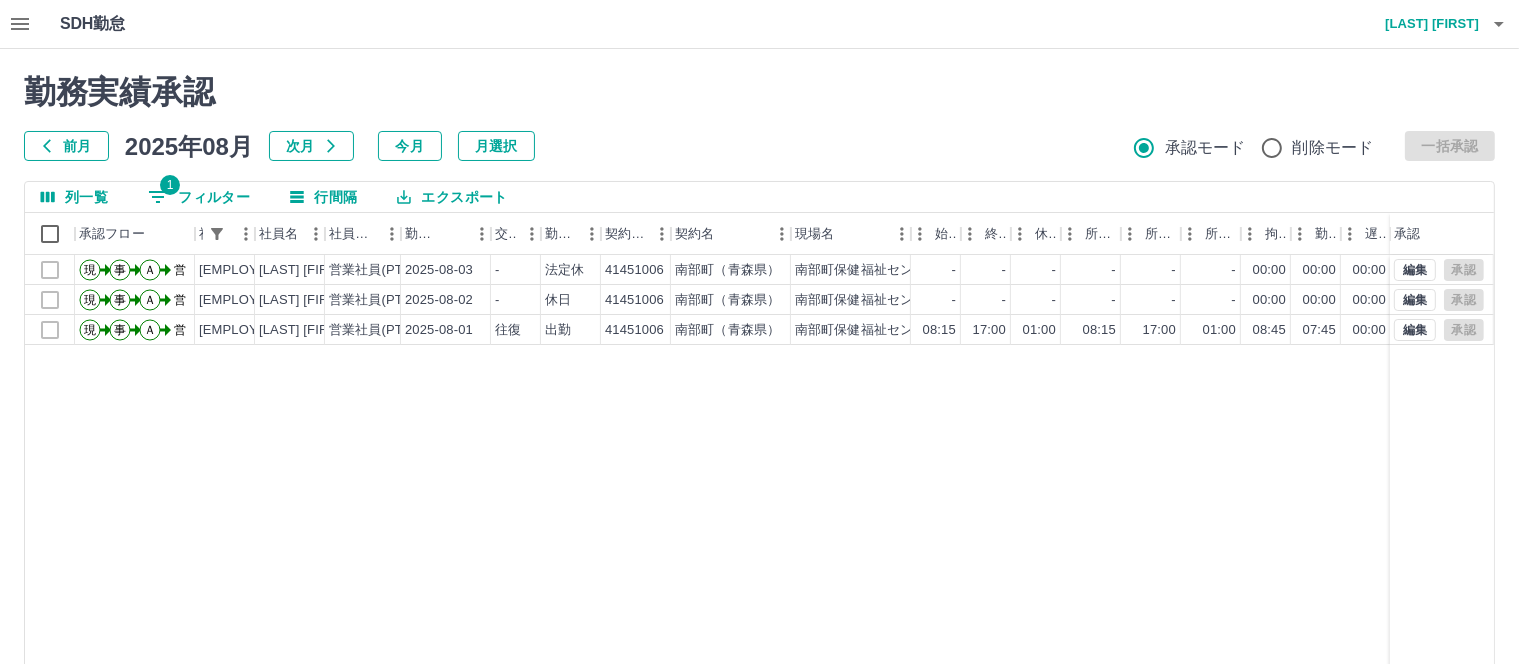 click on "1 フィルター" at bounding box center (199, 197) 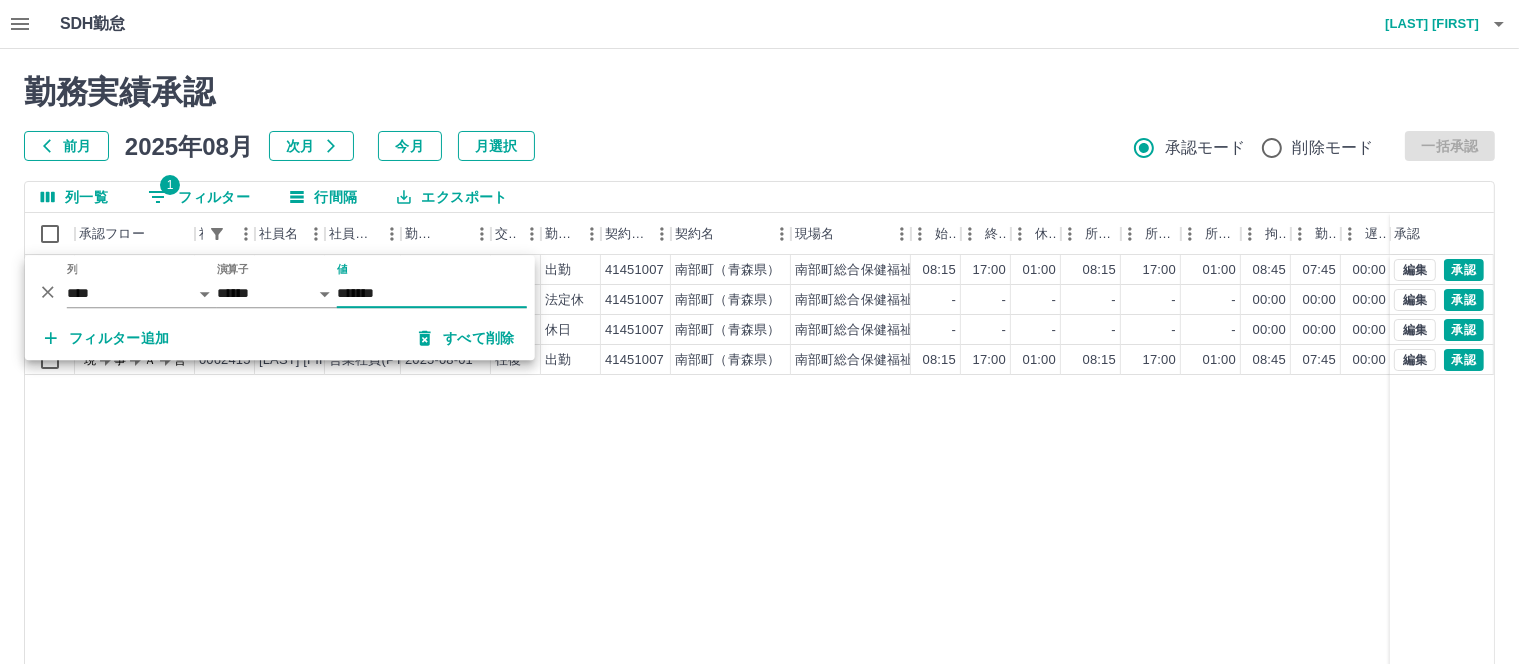 type on "*******" 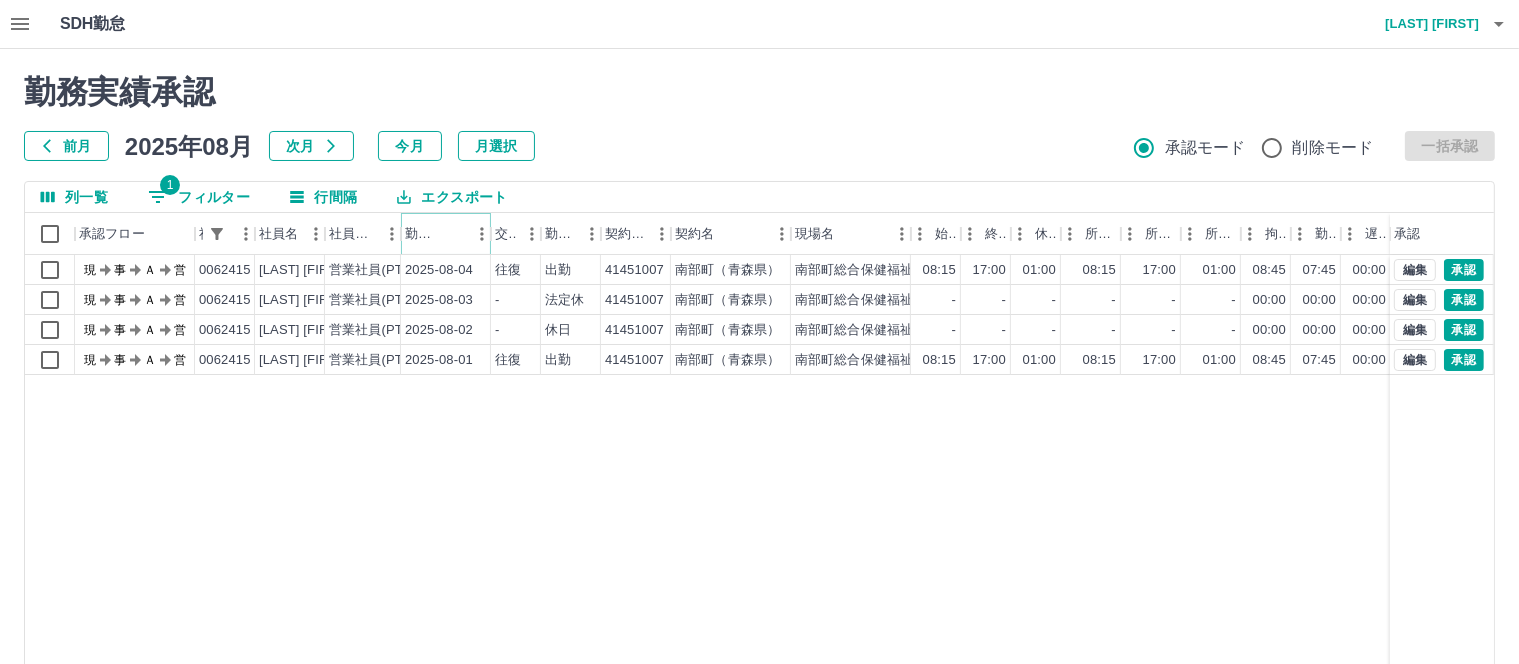 click at bounding box center (453, 234) 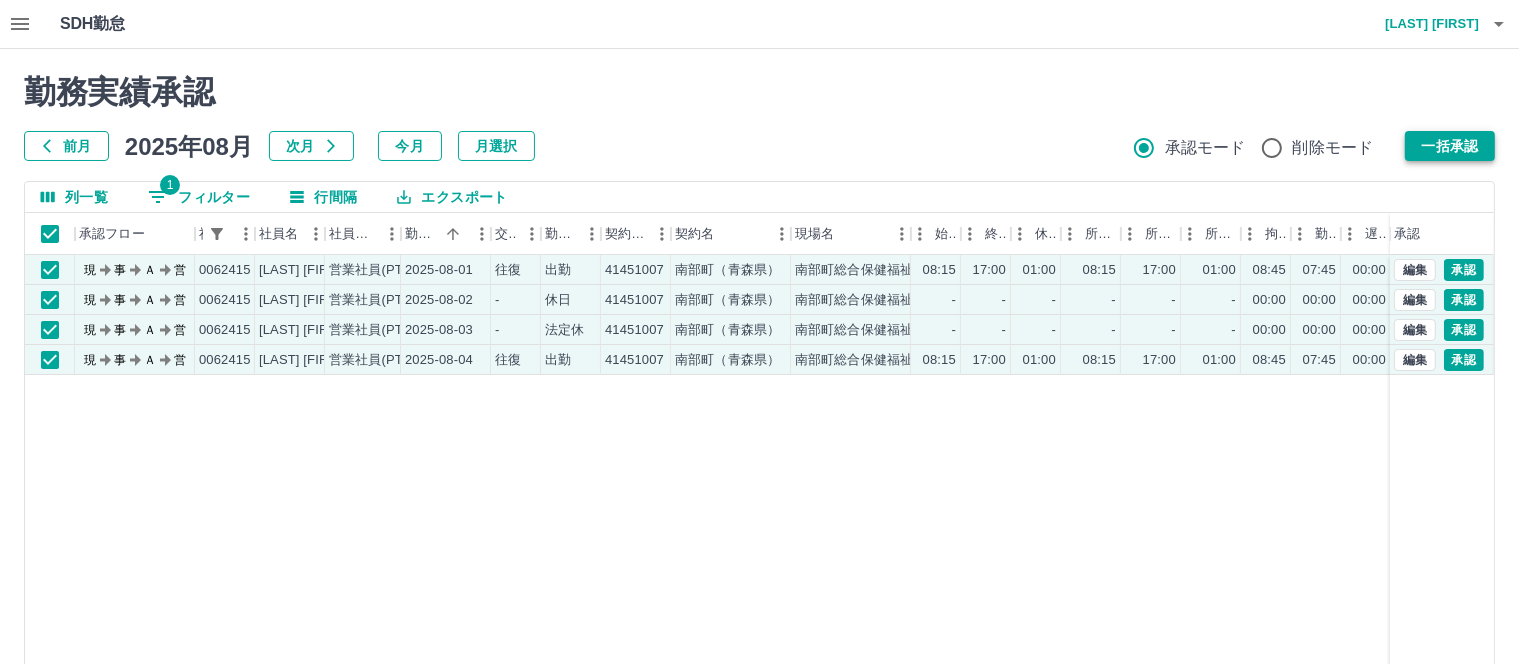 click on "一括承認" at bounding box center (1450, 146) 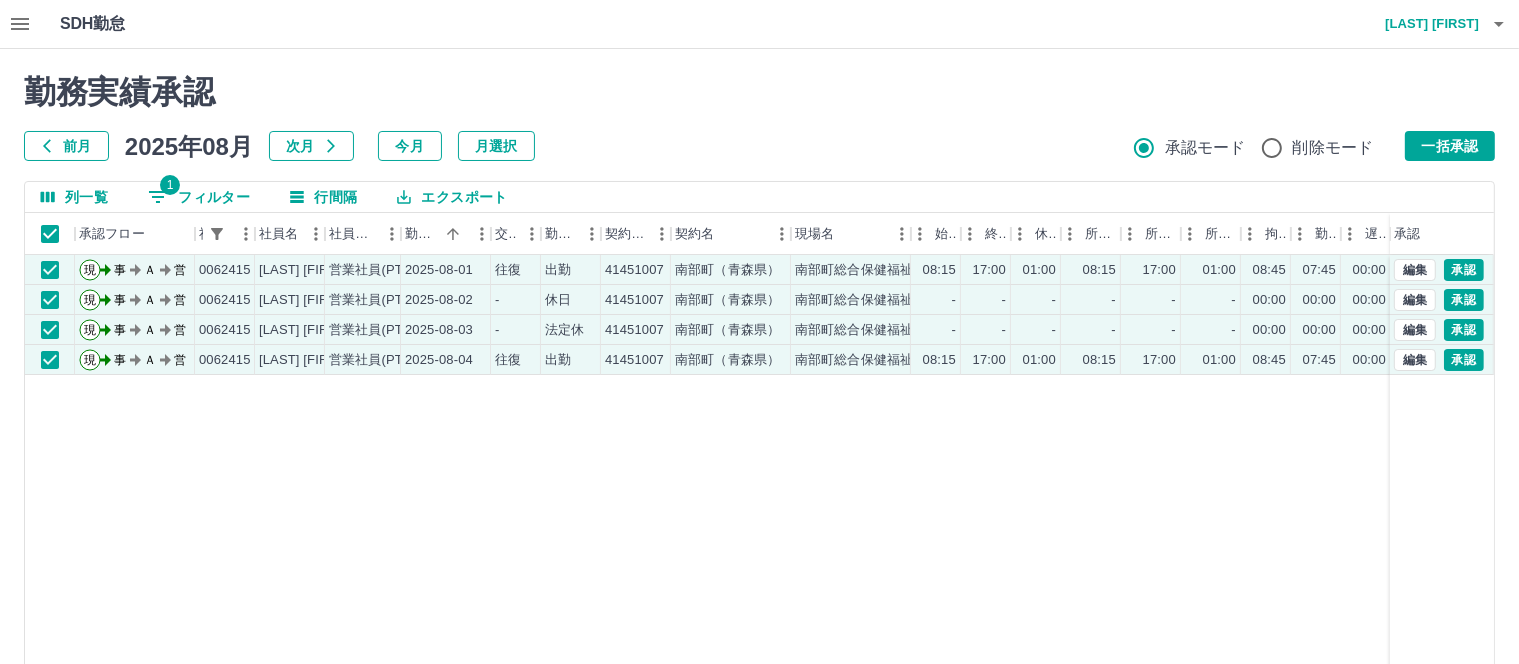 click on "一括承認" at bounding box center [1450, 146] 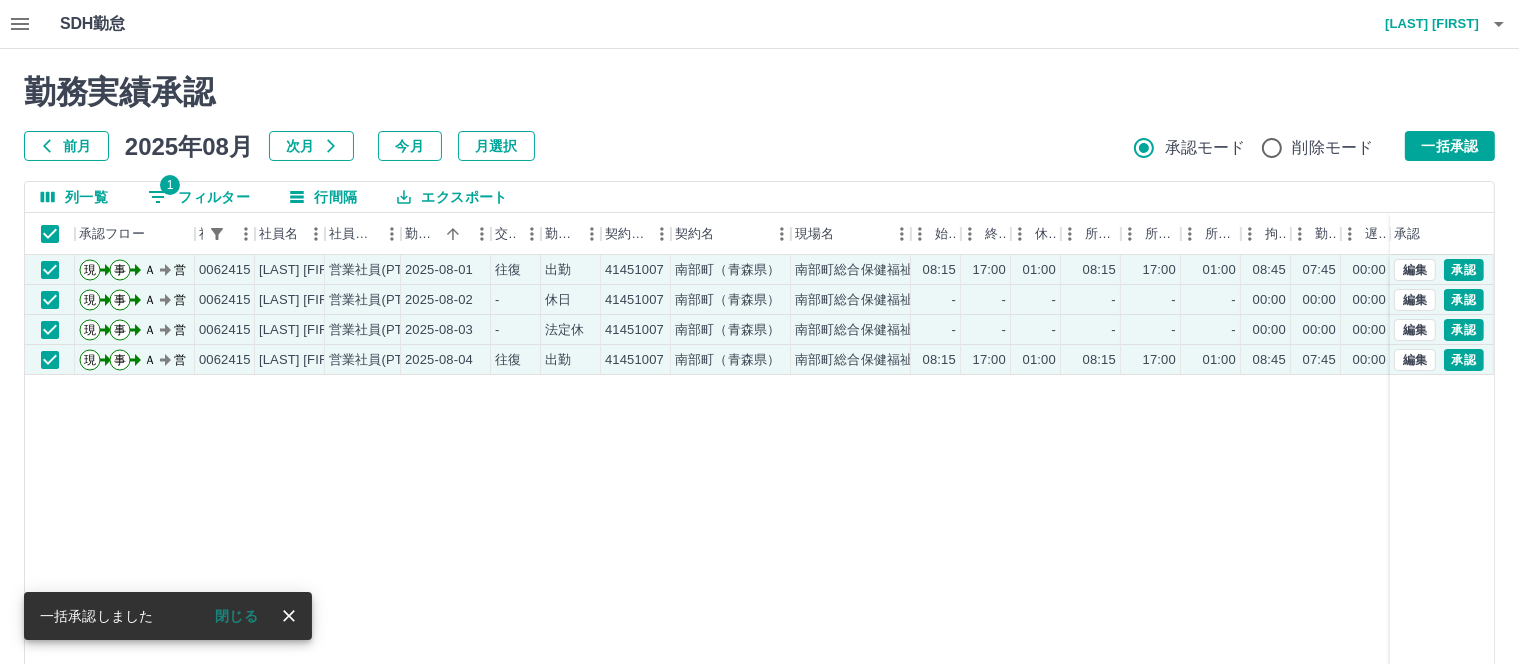 click on "一括承認" at bounding box center (1450, 146) 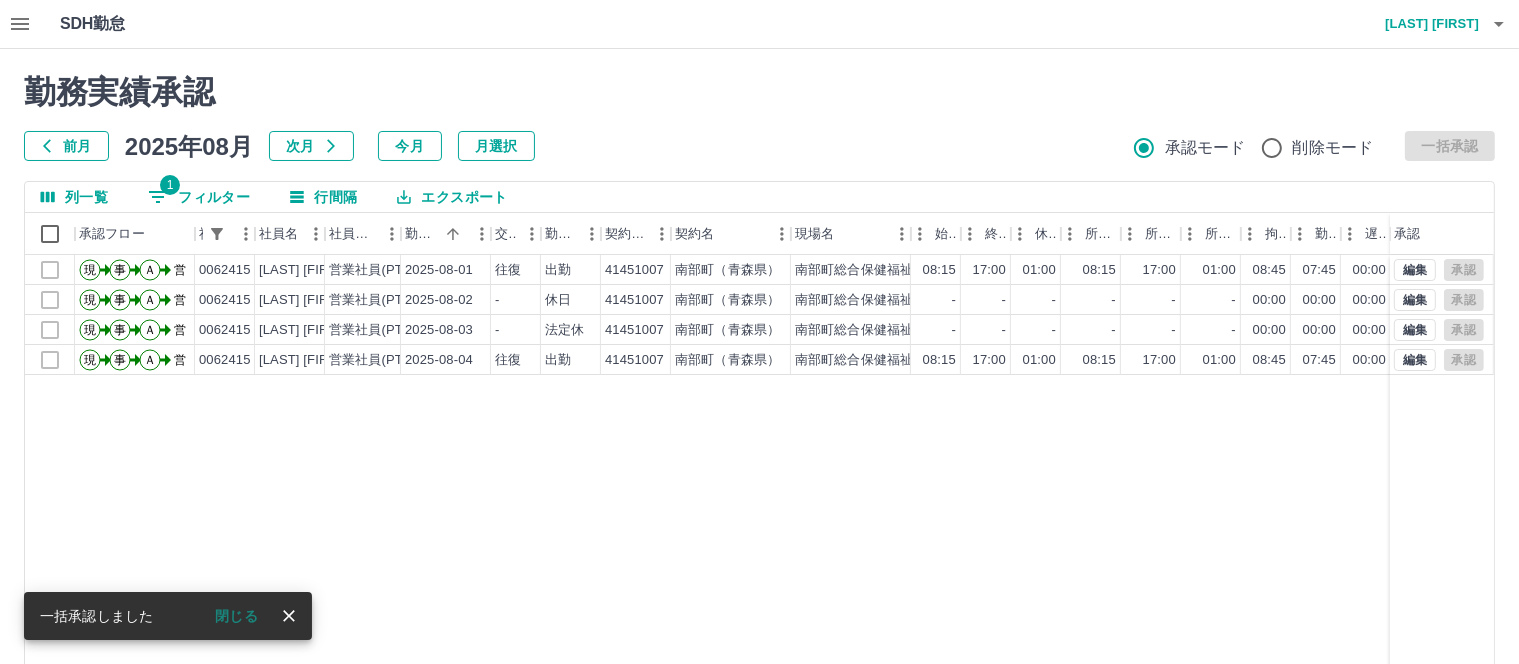 click on "1 フィルター" at bounding box center [199, 197] 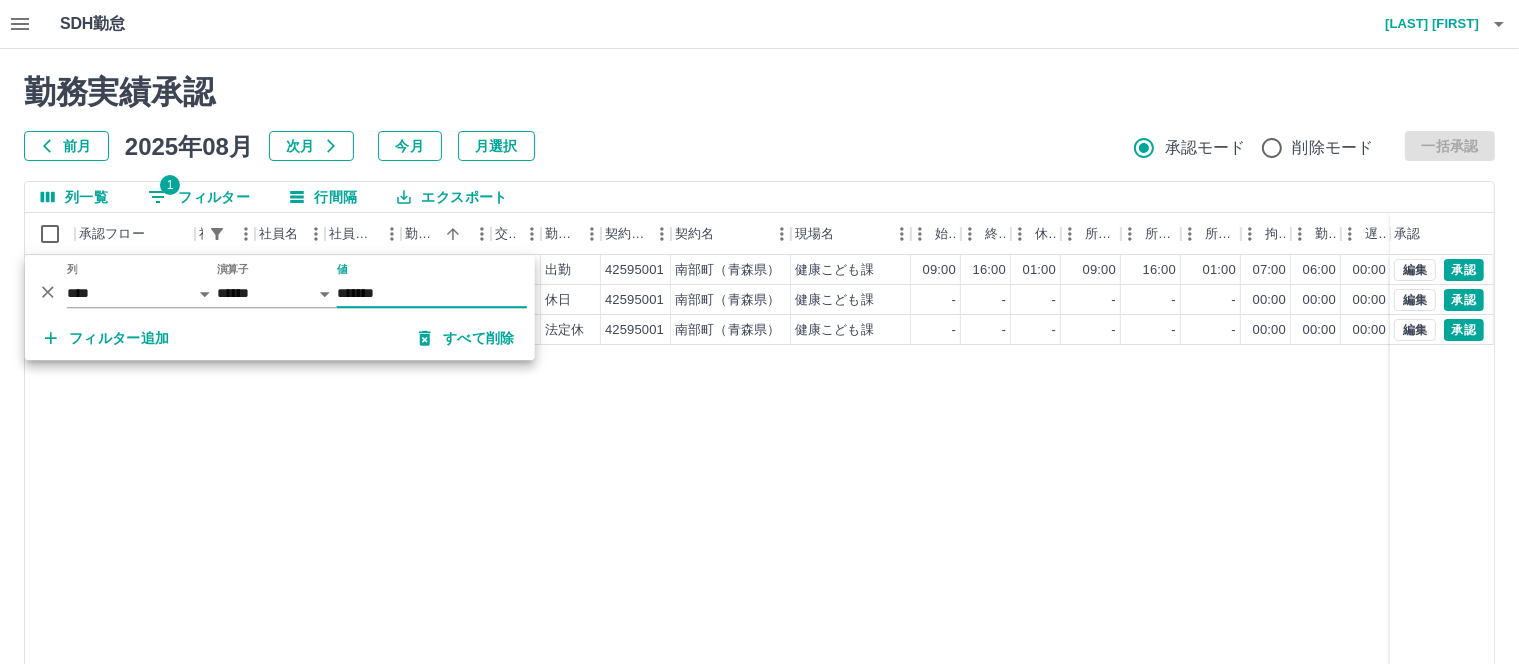 type on "*******" 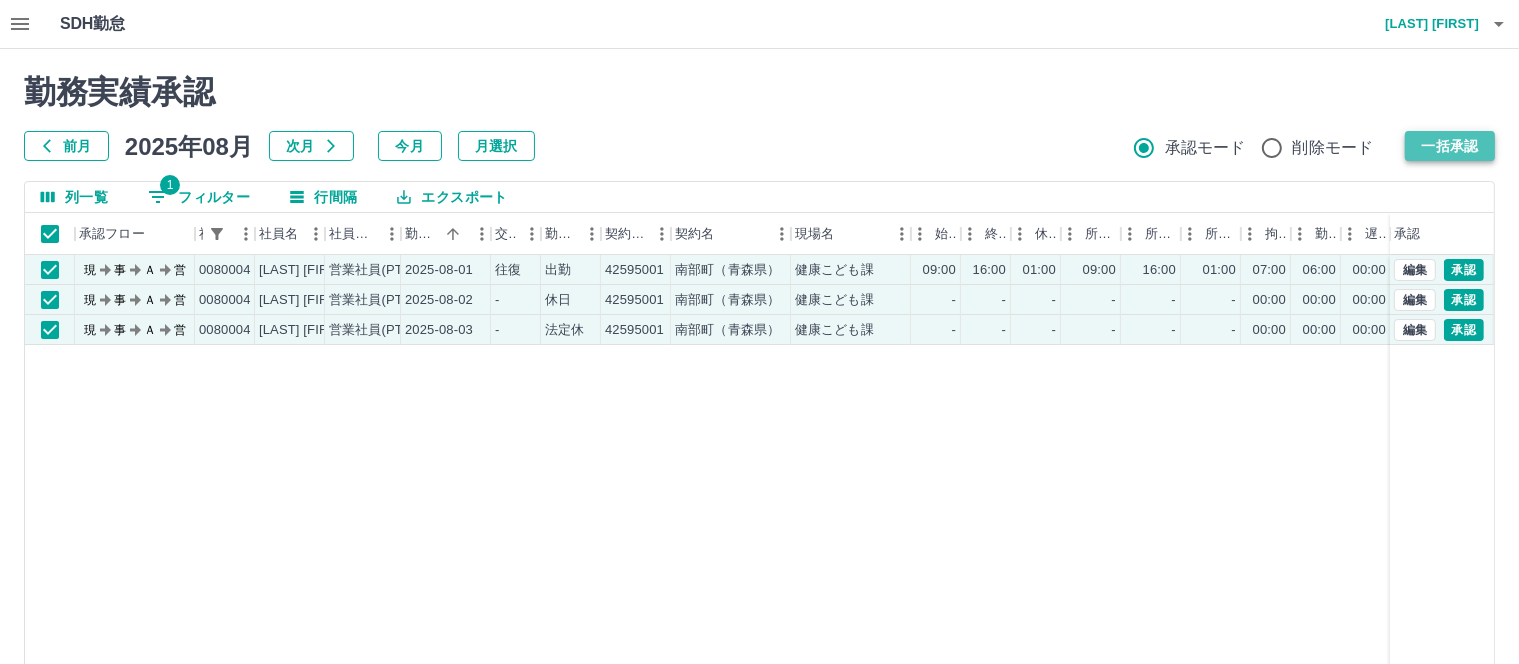 click on "一括承認" at bounding box center [1450, 146] 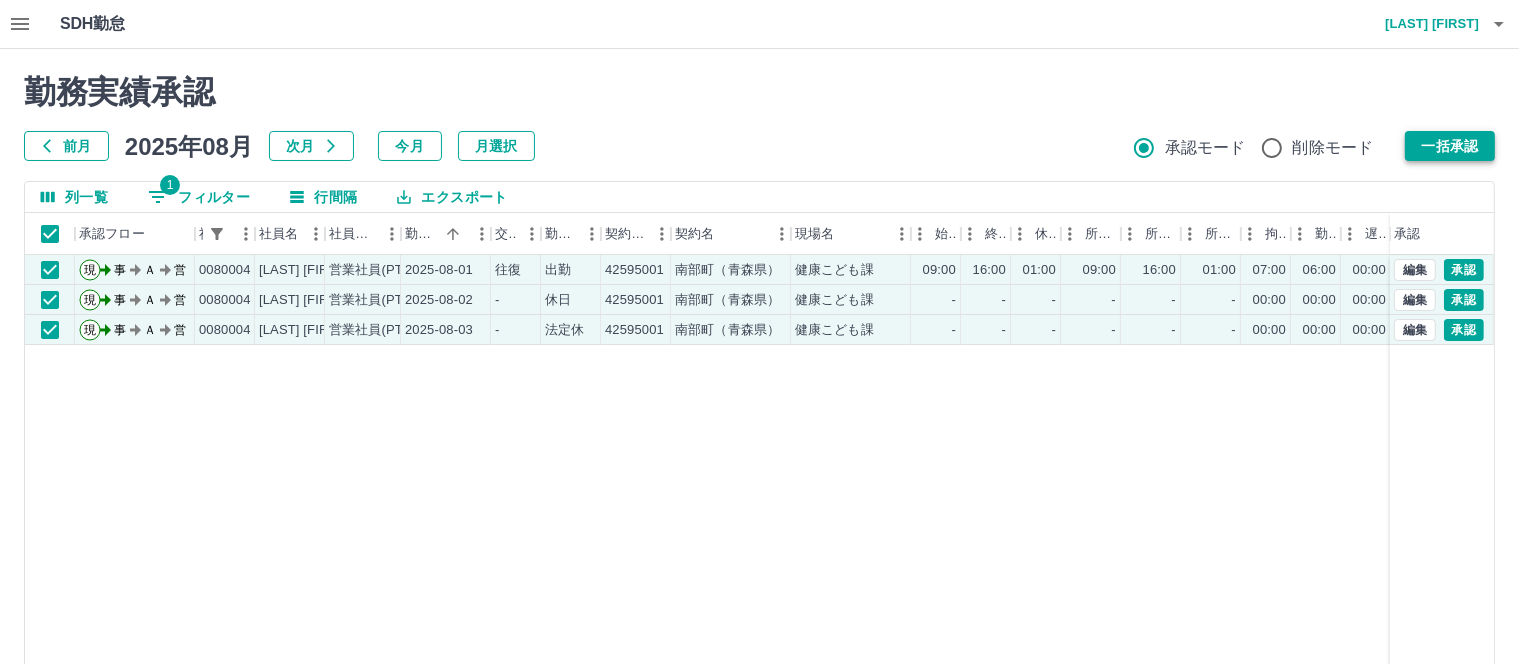 click on "一括承認" at bounding box center [1450, 146] 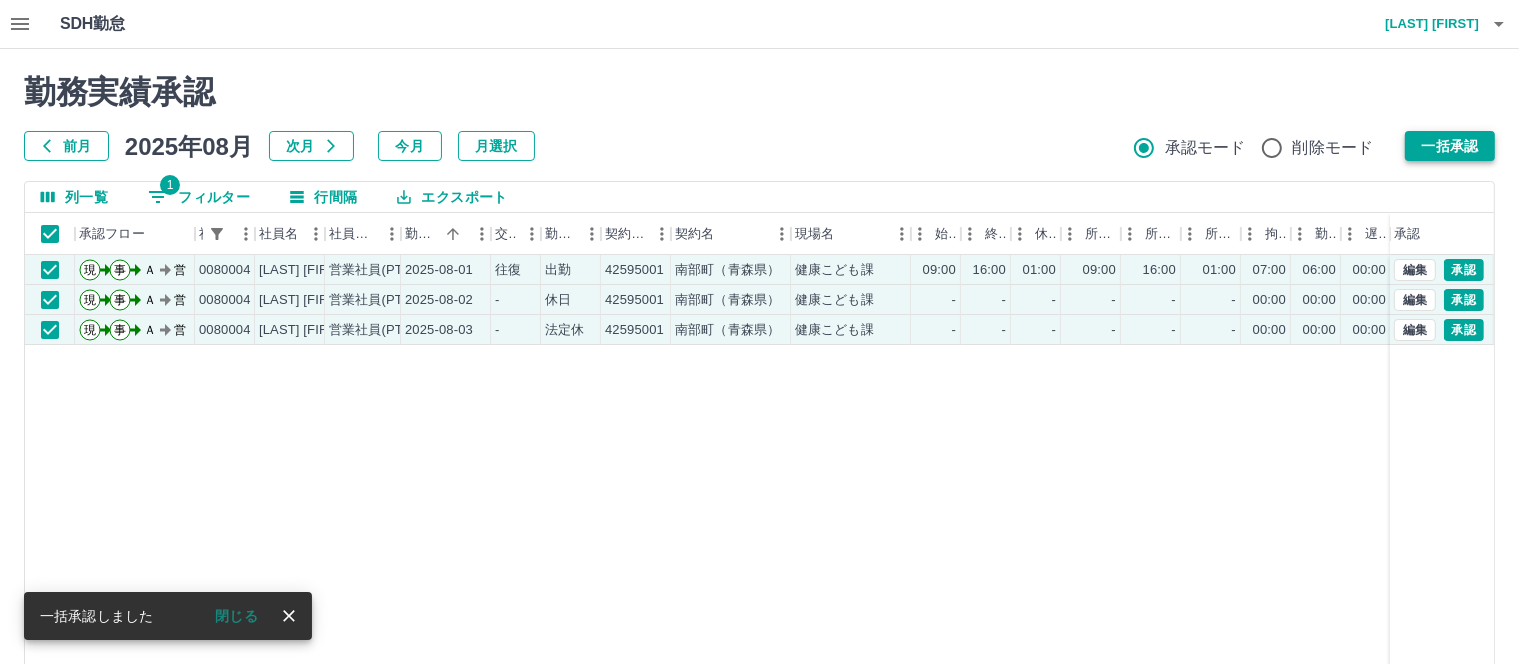 click on "一括承認" at bounding box center [1450, 146] 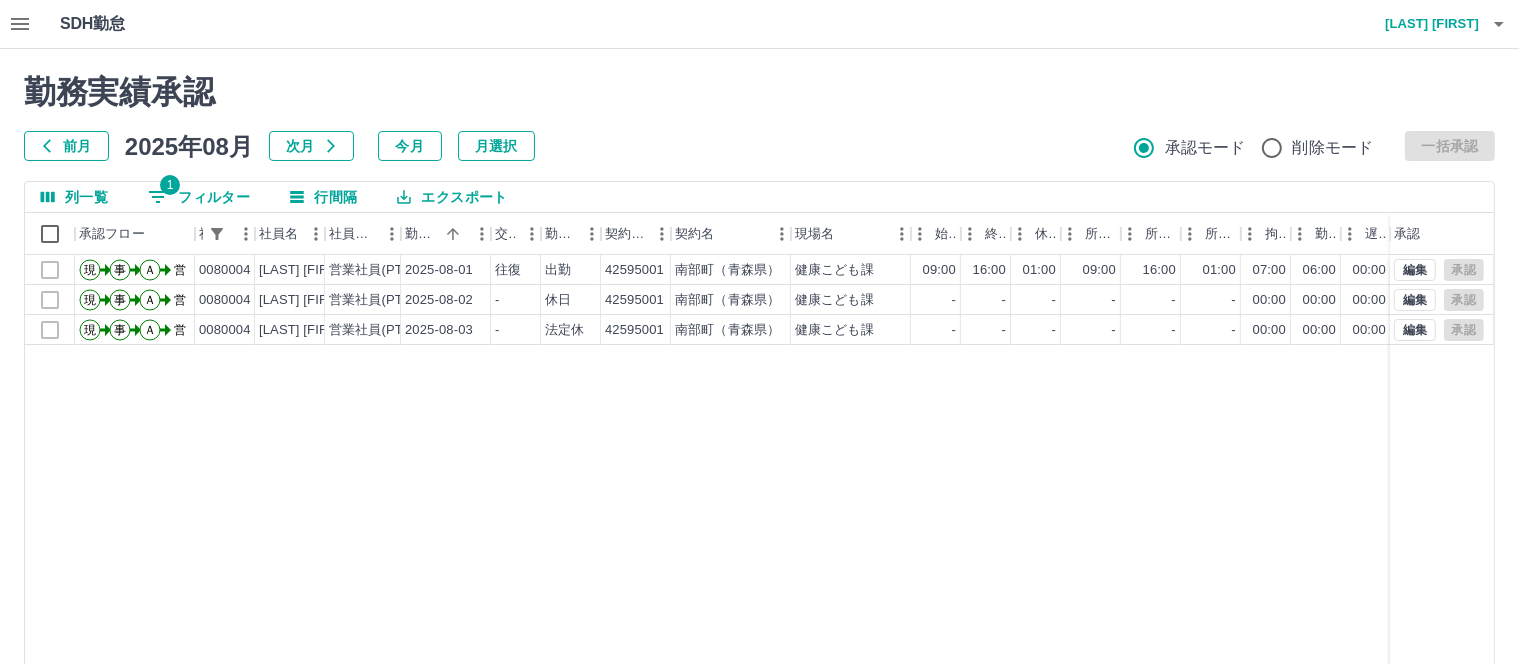 click on "1 フィルター" at bounding box center (199, 197) 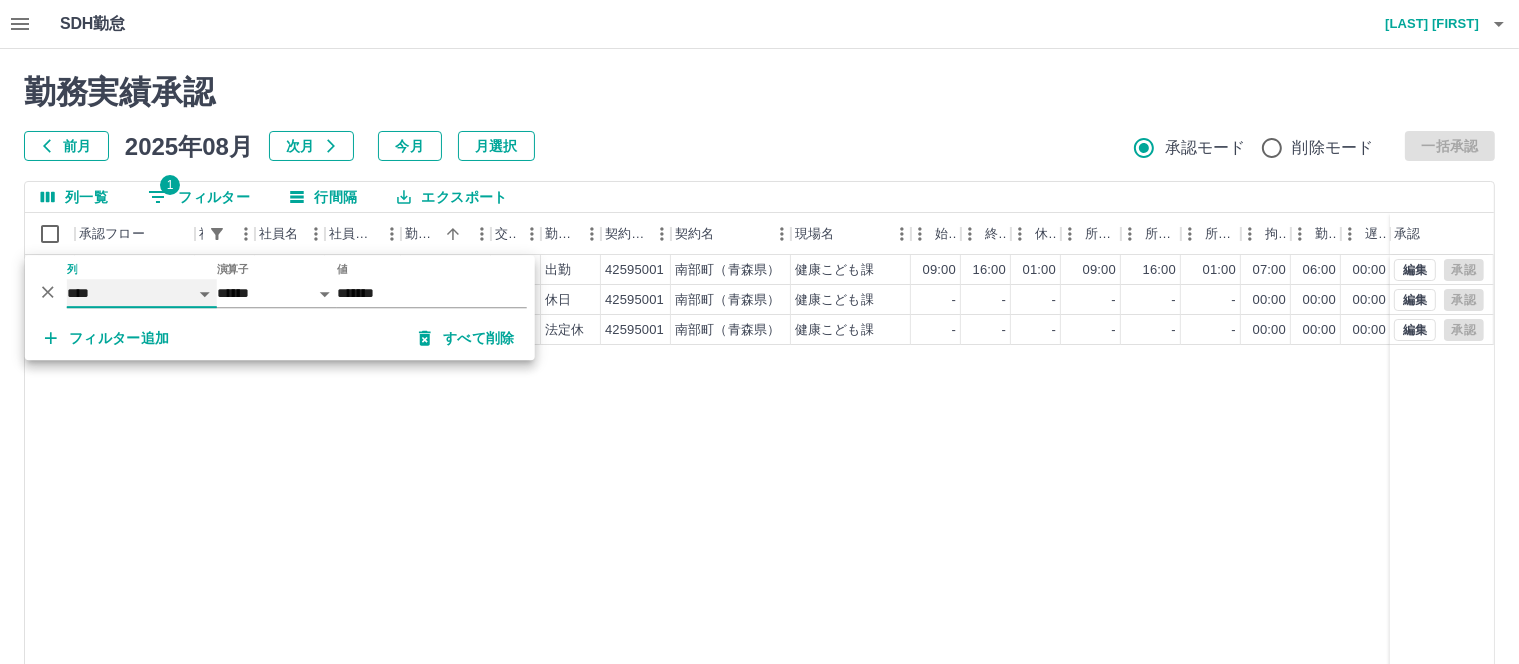click on "**** *** **** *** *** **** ***** *** *** ** ** ** **** **** **** ** ** *** **** *****" at bounding box center [142, 293] 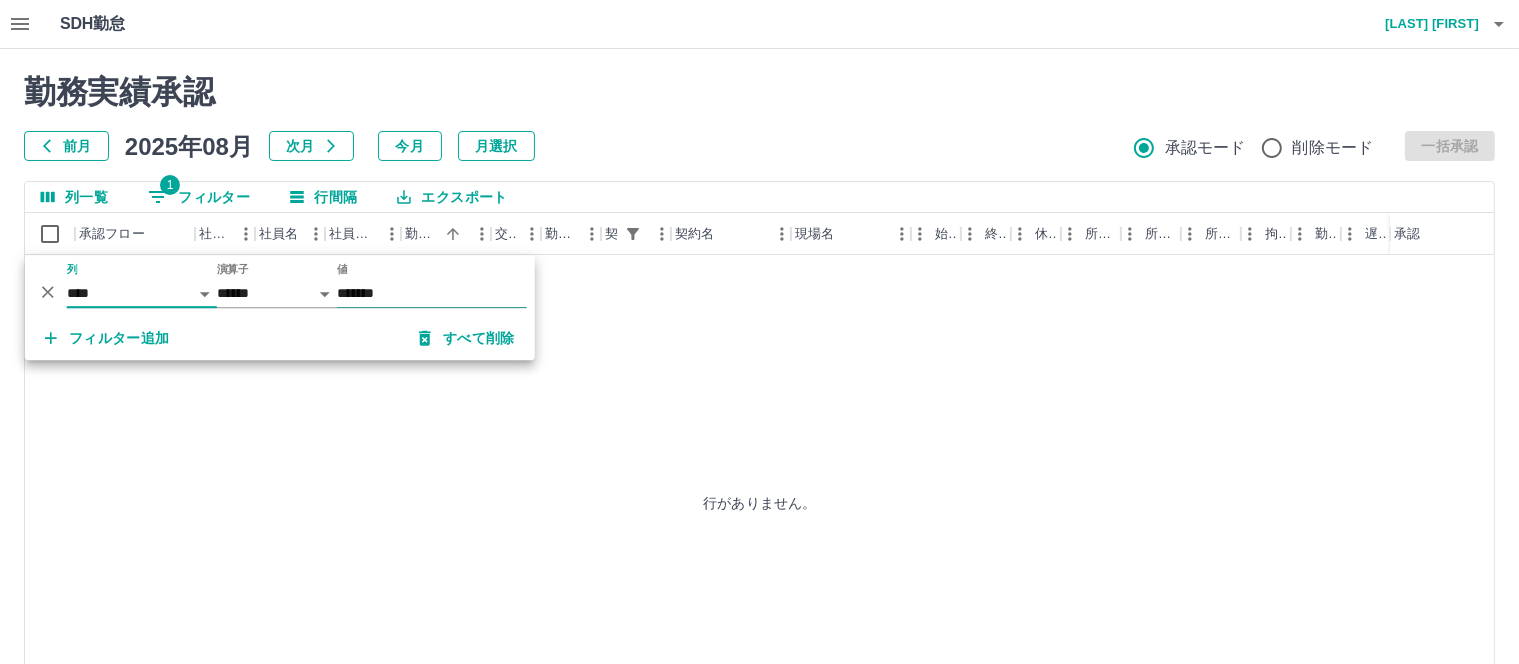 click on "*******" at bounding box center [432, 293] 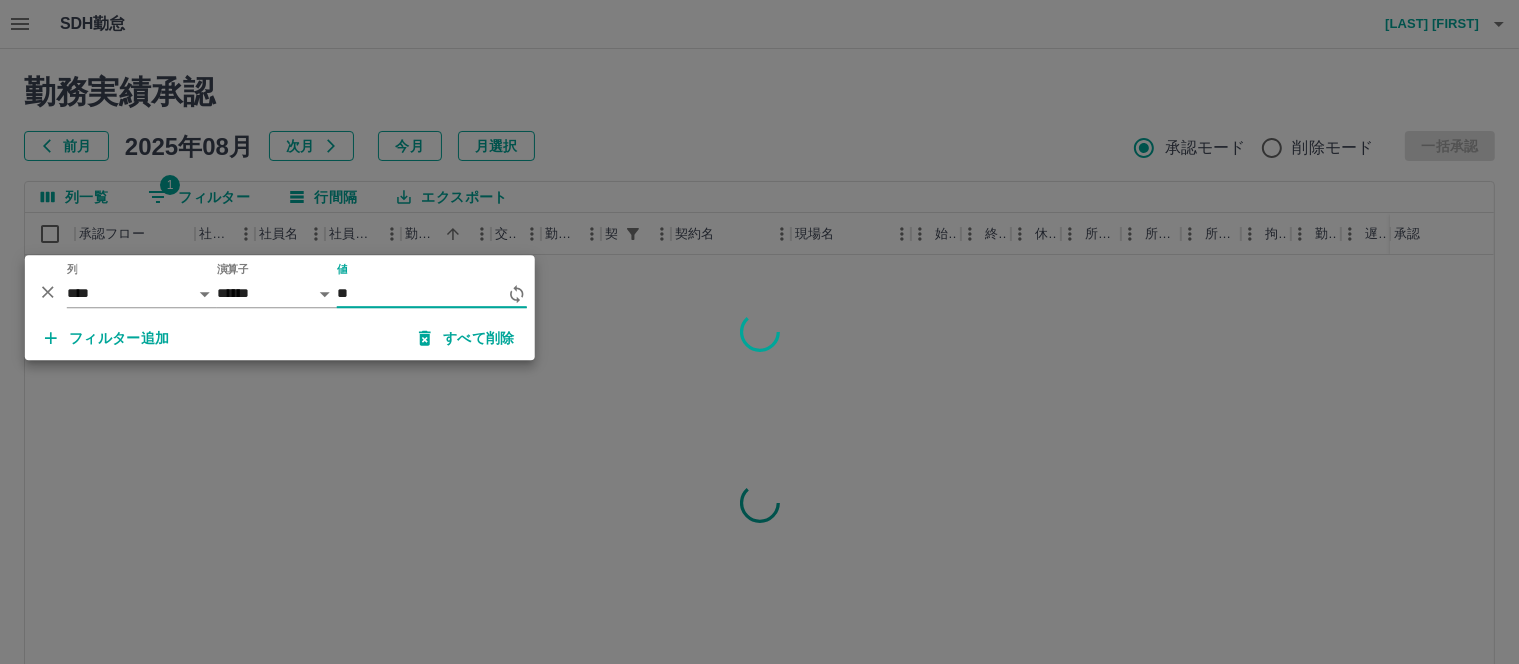 type on "*" 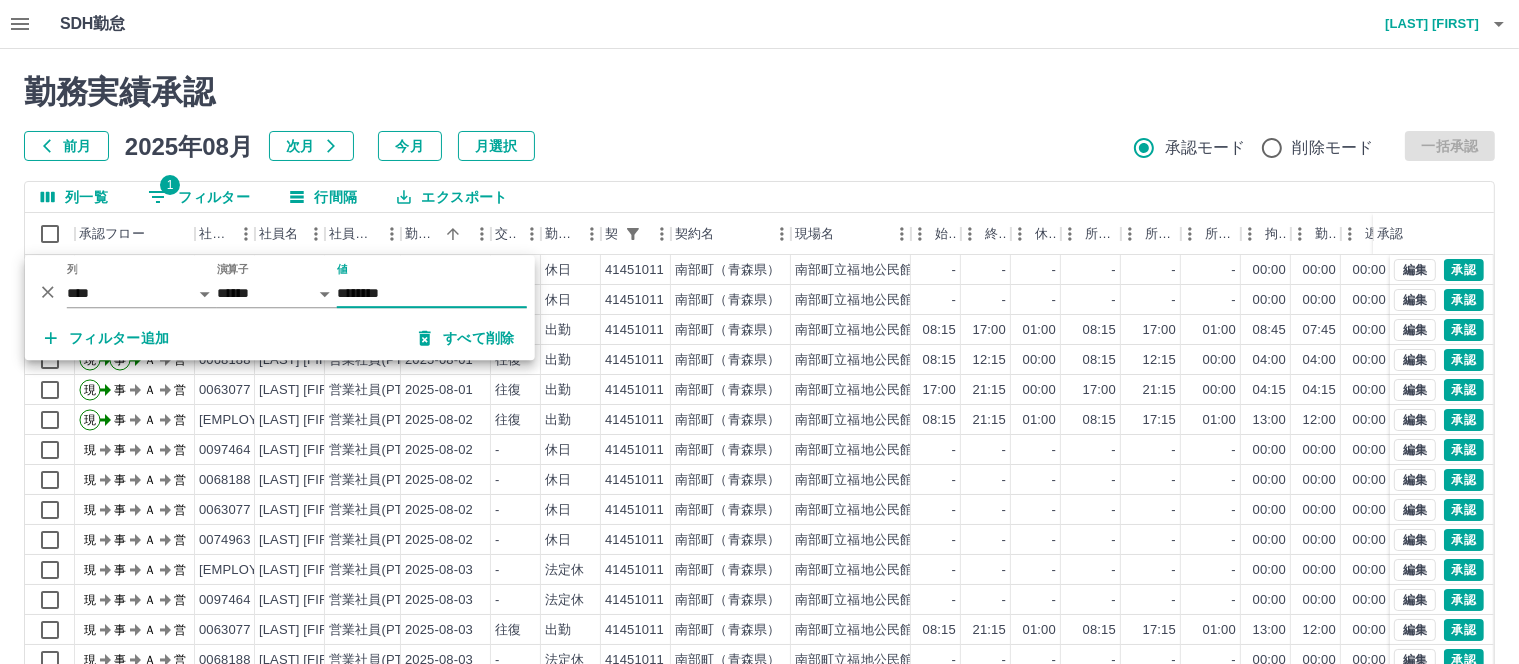 type on "********" 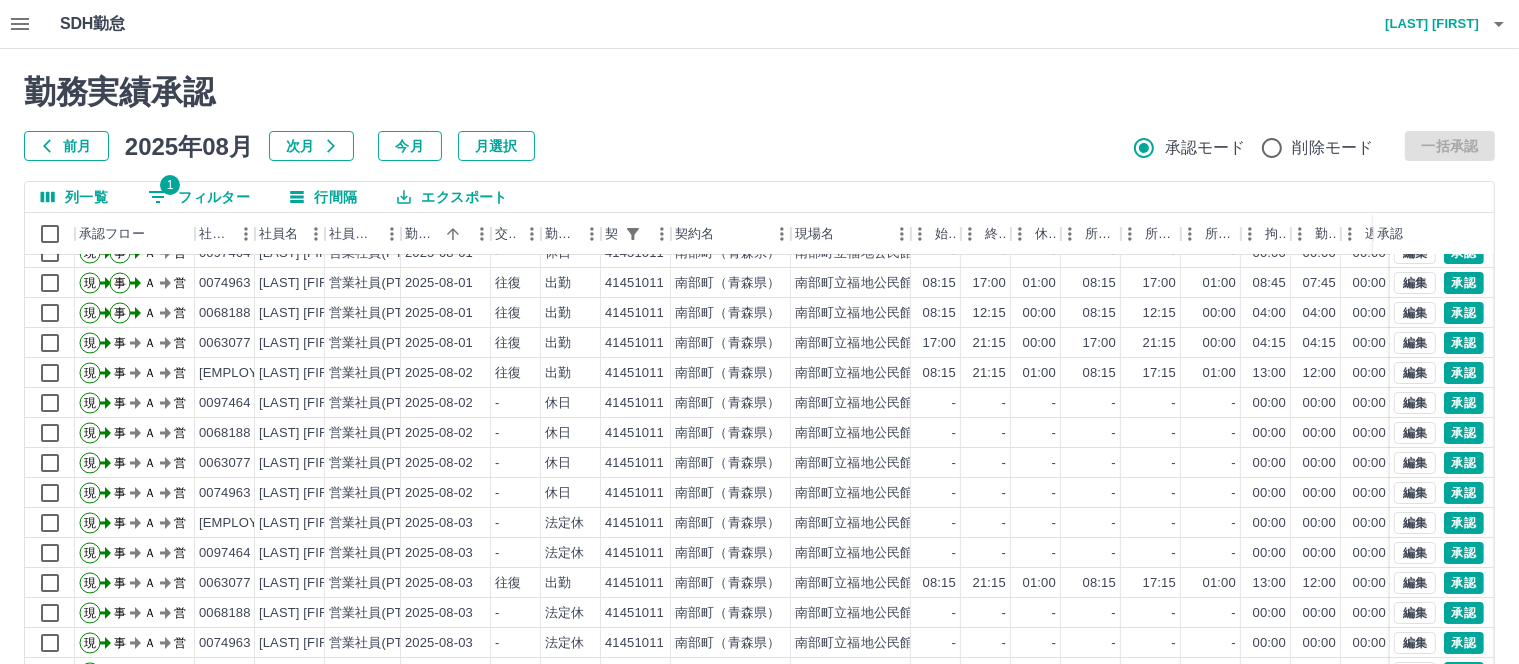 scroll, scrollTop: 72, scrollLeft: 0, axis: vertical 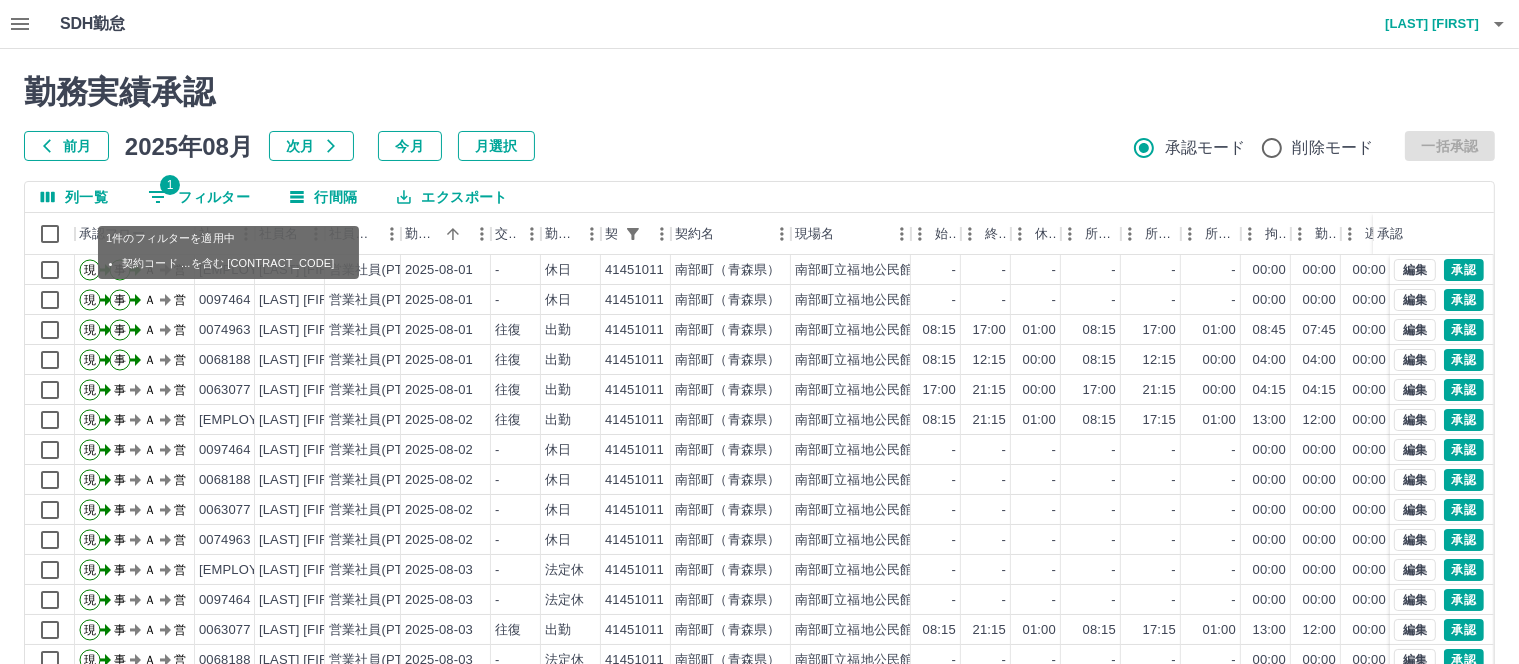 click on "1 フィルター" at bounding box center [199, 197] 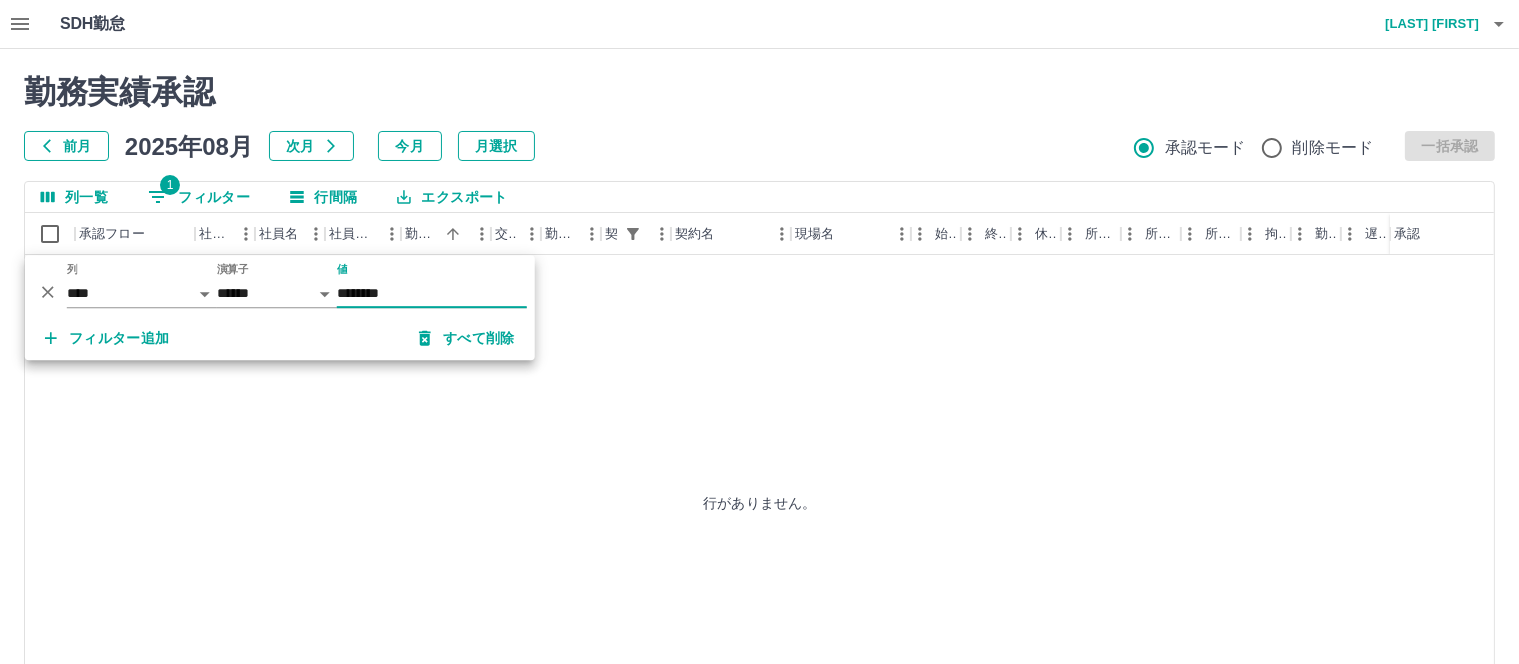 type on "********" 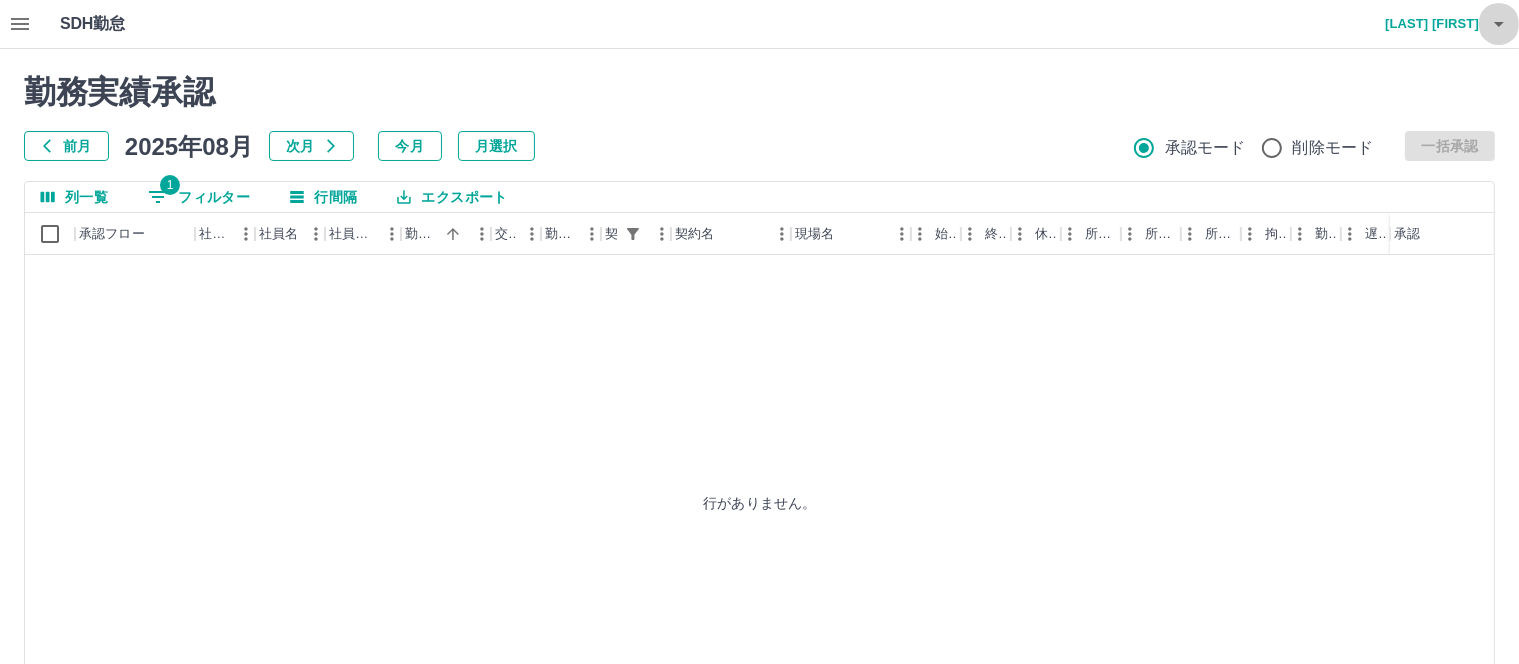 click 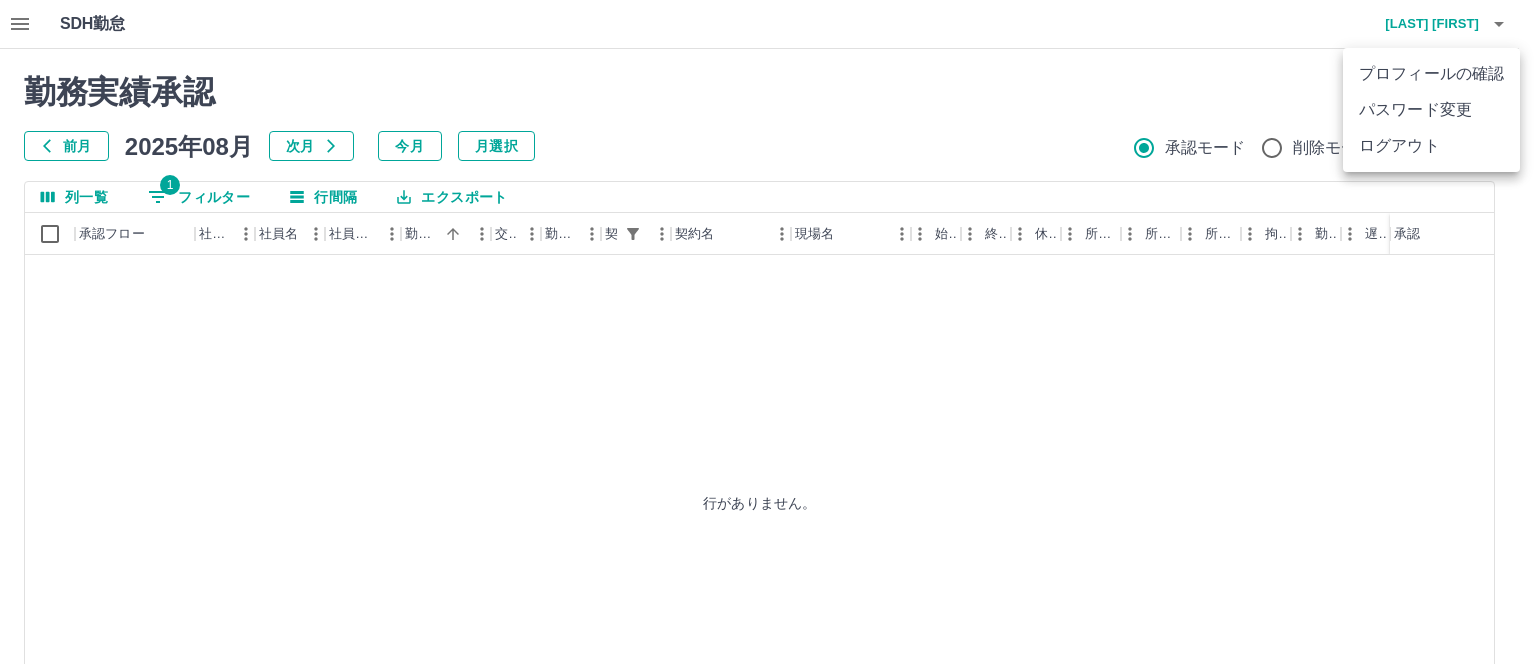 click on "ログアウト" at bounding box center (1431, 146) 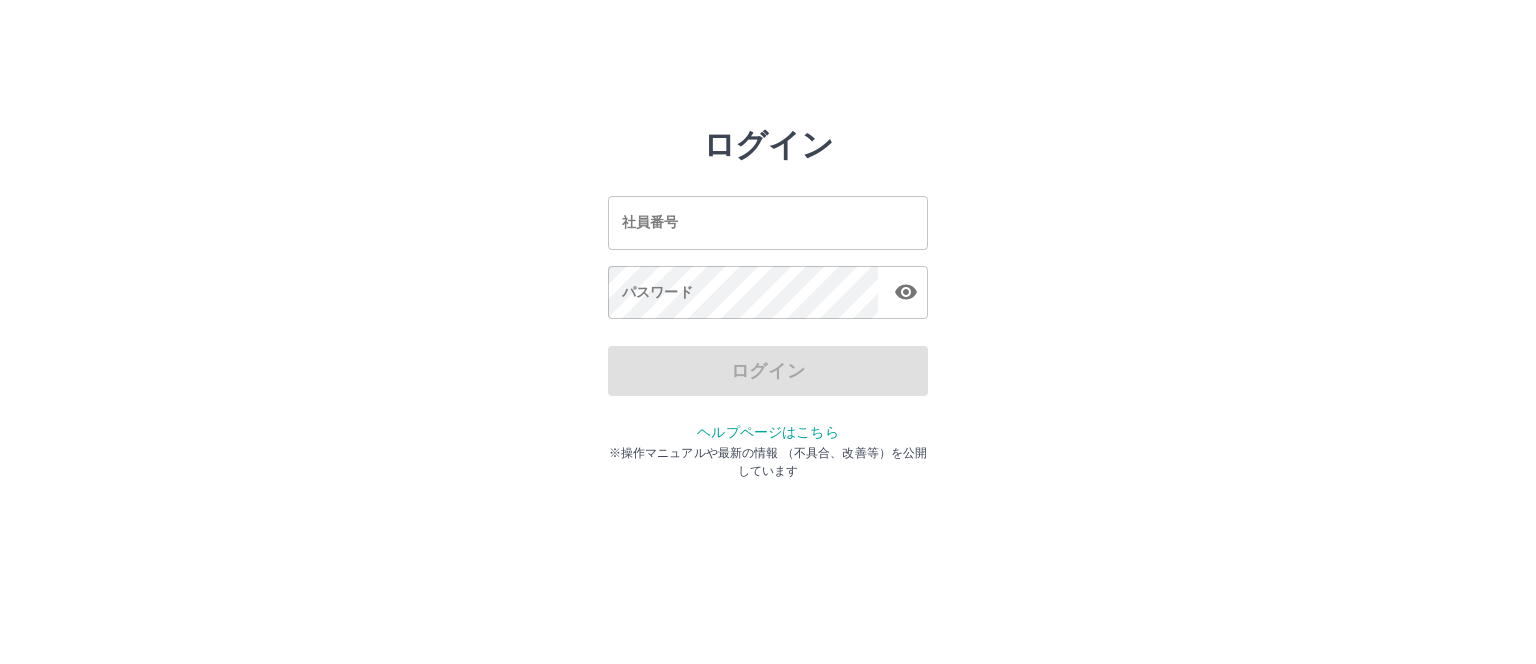 scroll, scrollTop: 0, scrollLeft: 0, axis: both 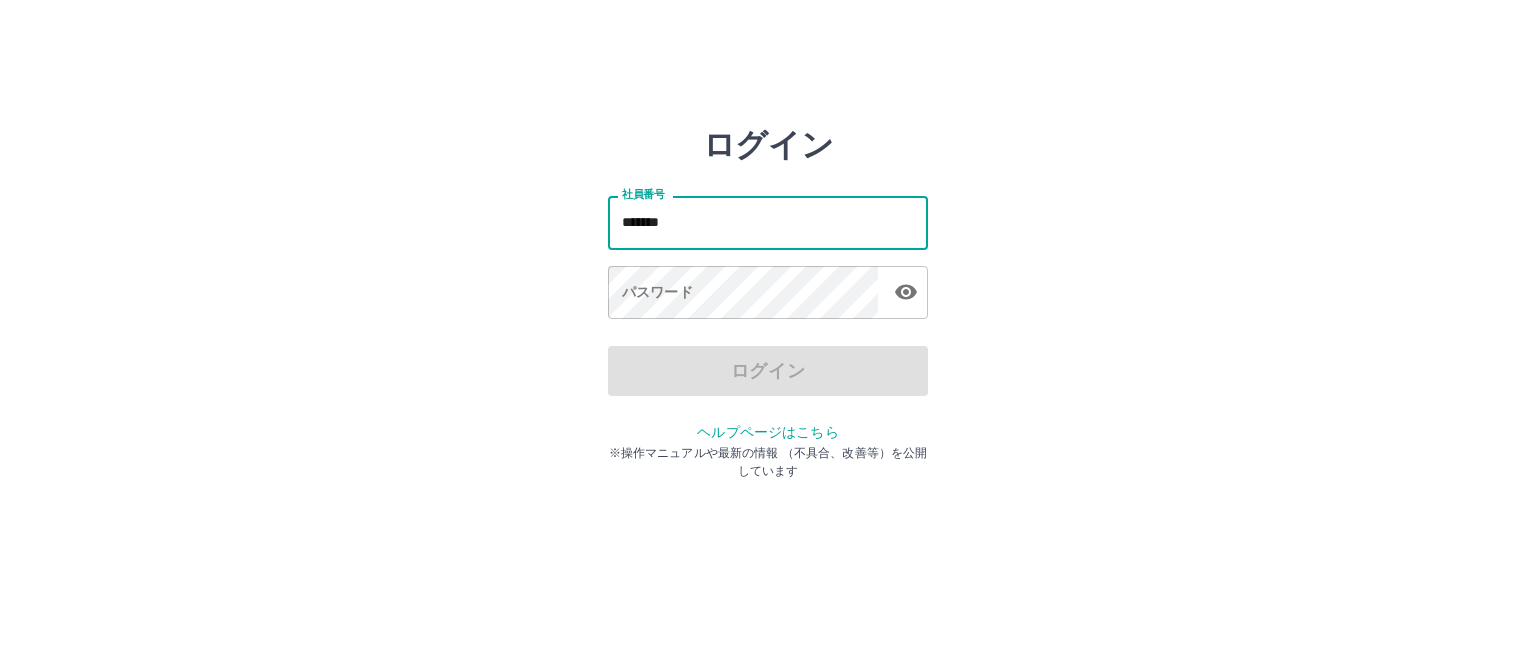 type on "*******" 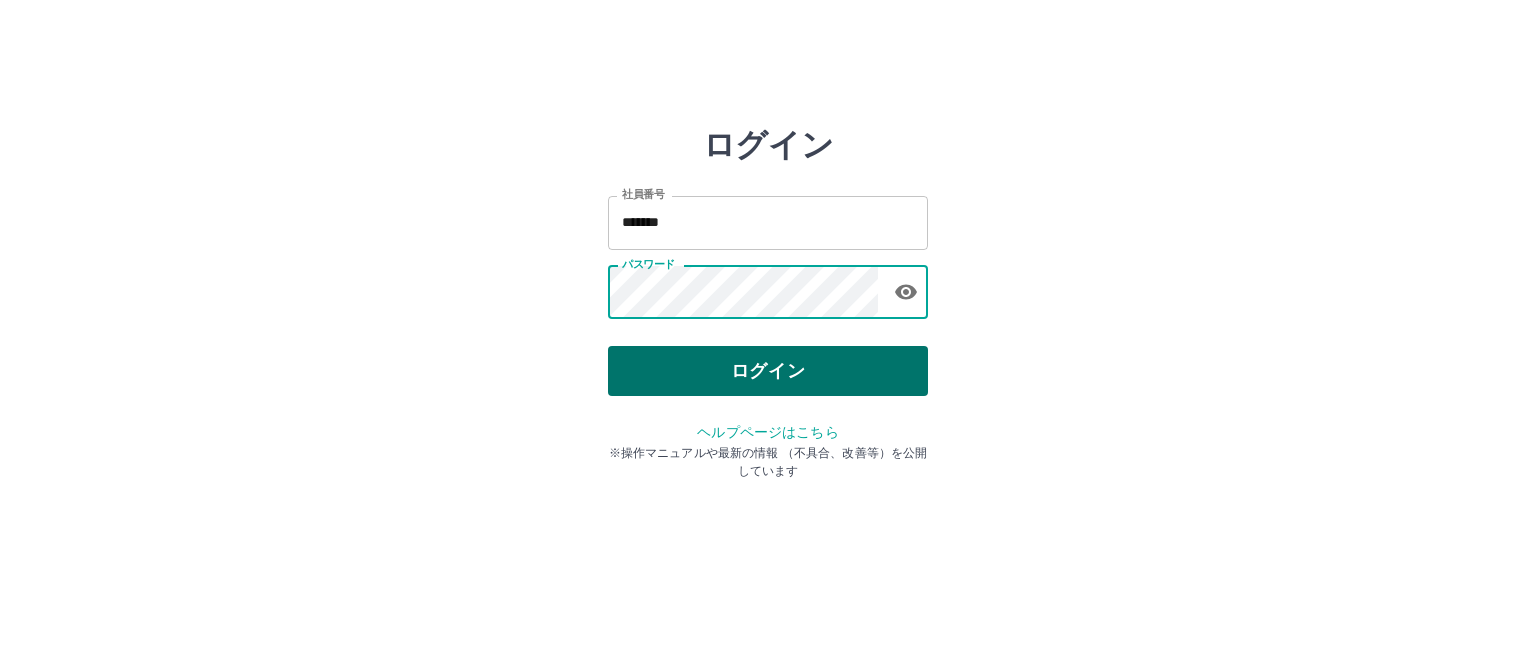 click on "ログイン" at bounding box center [768, 371] 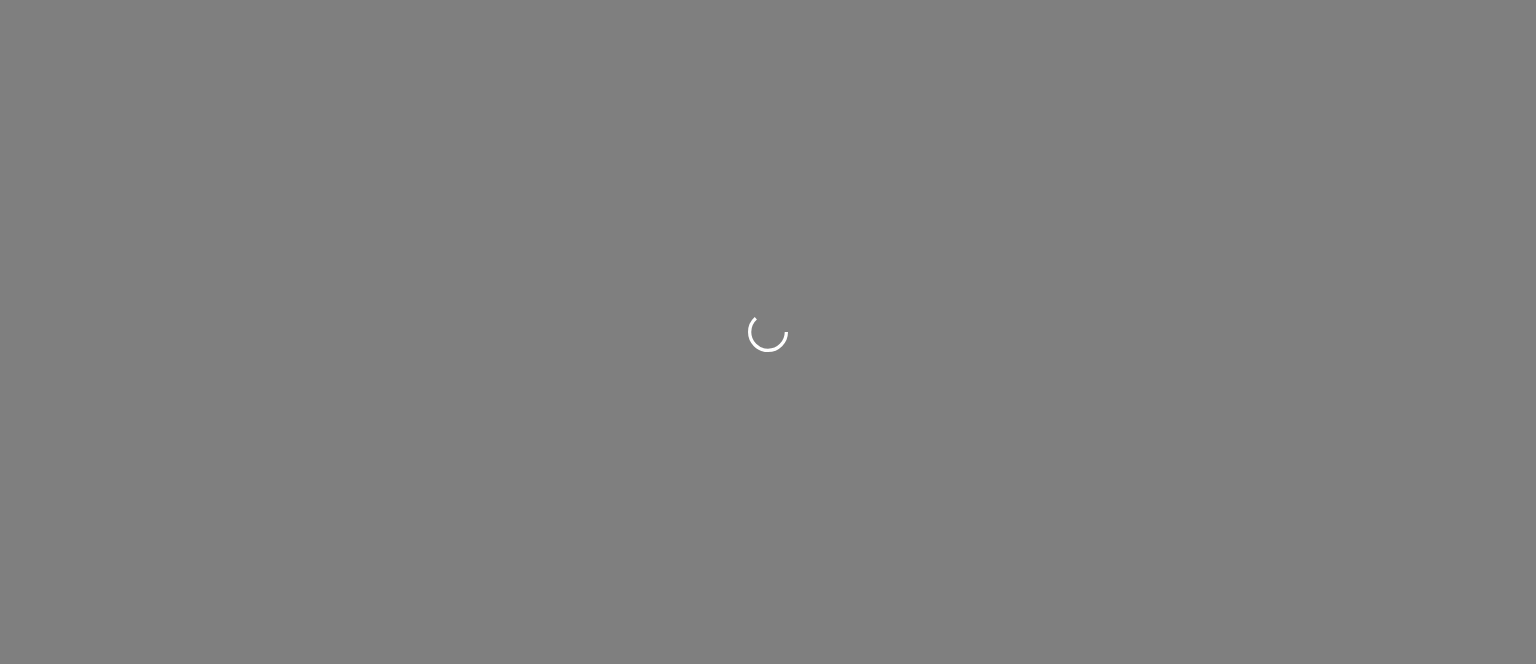 scroll, scrollTop: 0, scrollLeft: 0, axis: both 